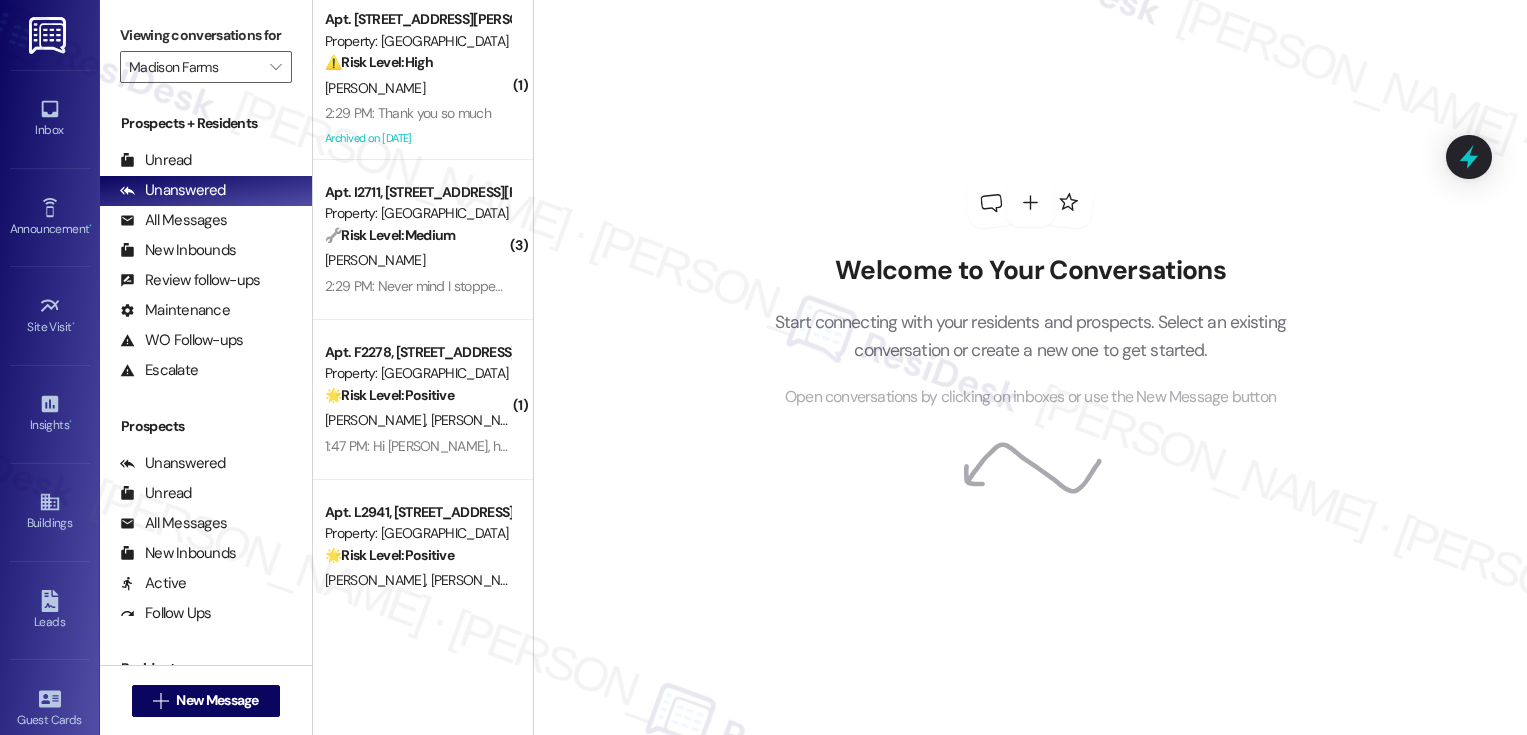 scroll, scrollTop: 0, scrollLeft: 0, axis: both 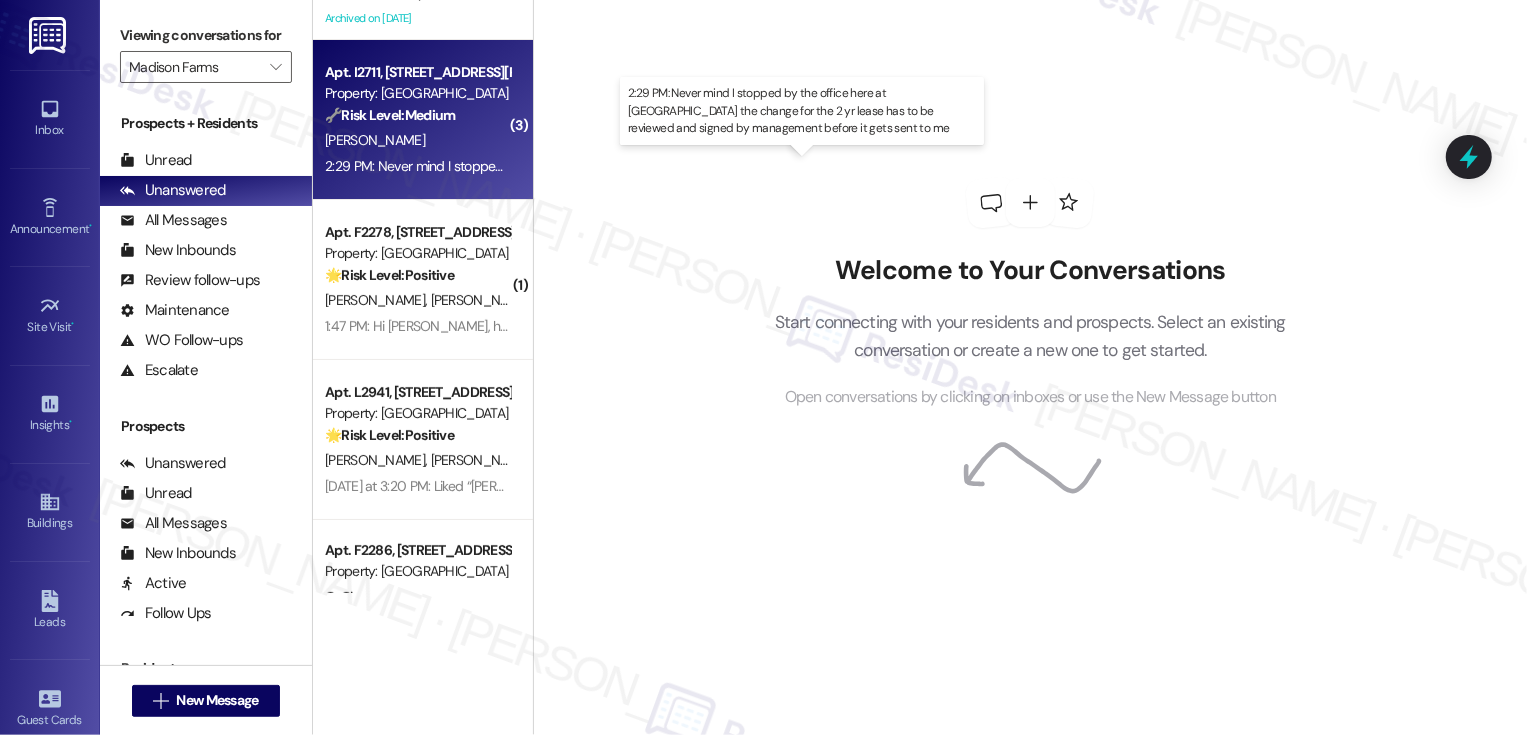 click on "2:29 PM: Never mind I stopped by the office here at [GEOGRAPHIC_DATA] the change for the 2 yr lease has to be reviewed and signed by management before it gets sent to me  2:29 PM: Never mind I stopped by the office here at [GEOGRAPHIC_DATA] the change for the 2 yr lease has to be reviewed and signed by management before it gets sent to me" at bounding box center [839, 166] 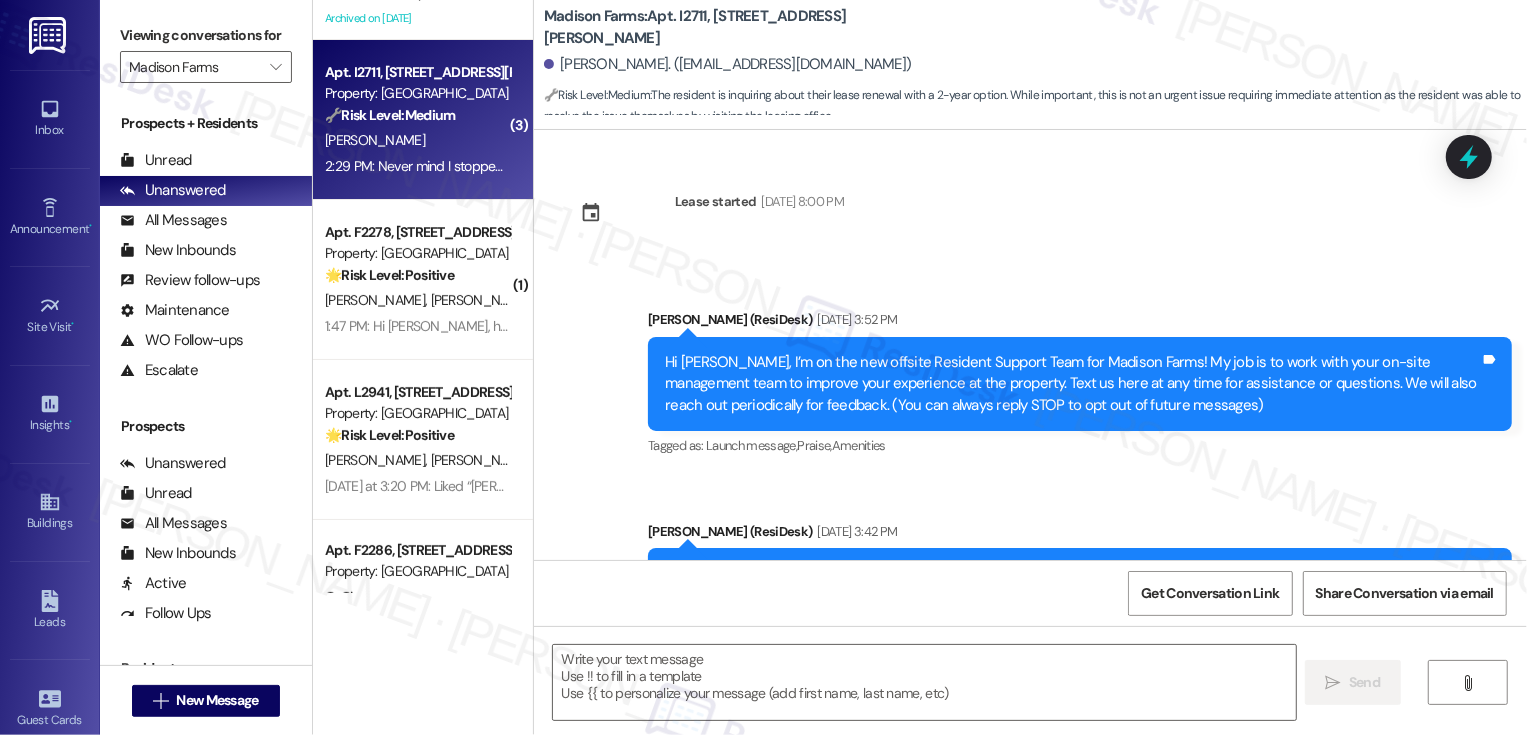 scroll, scrollTop: 5237, scrollLeft: 0, axis: vertical 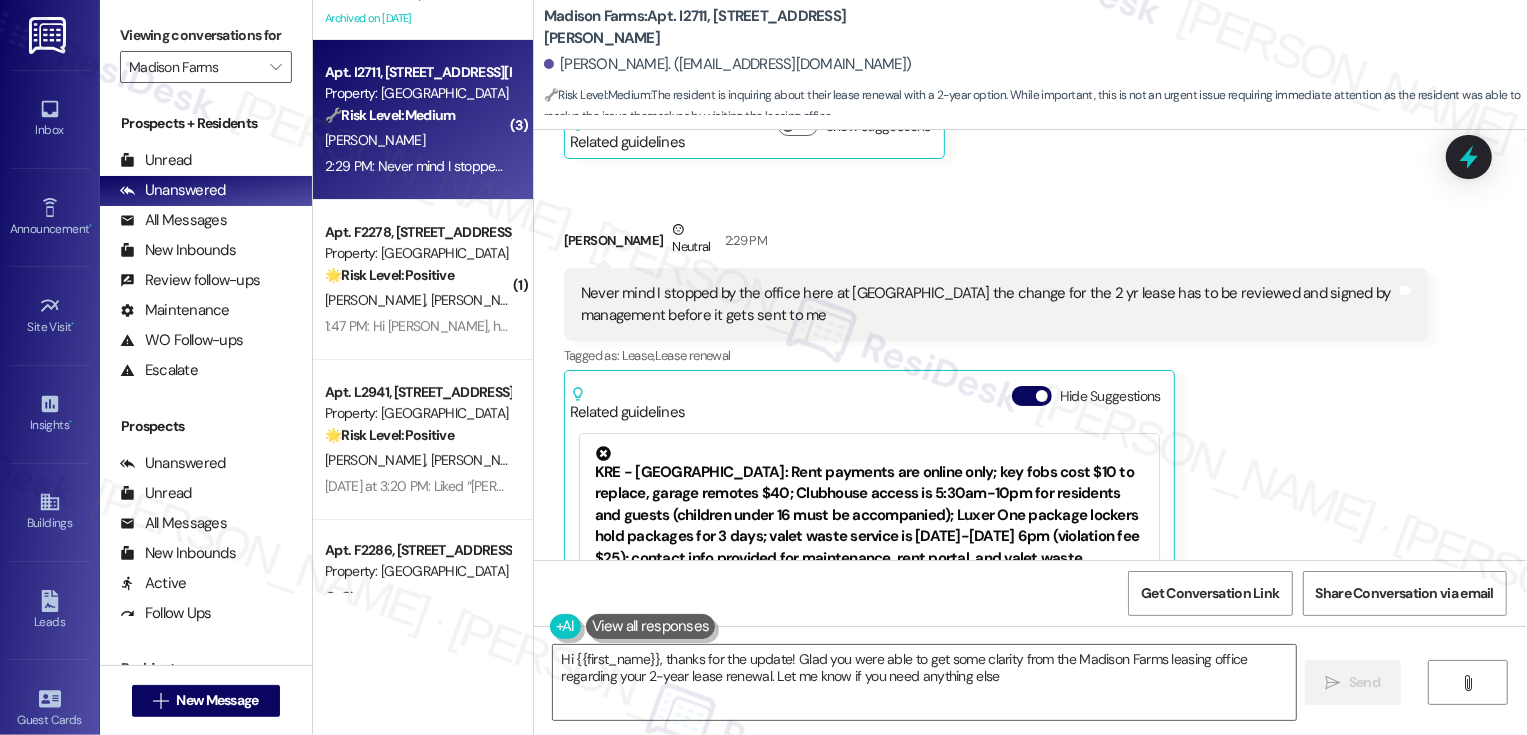 type on "Hi {{first_name}}, thanks for the update! Glad you were able to get some clarity from the Madison Farms leasing office regarding your 2-year lease renewal. Let me know if you need anything else!" 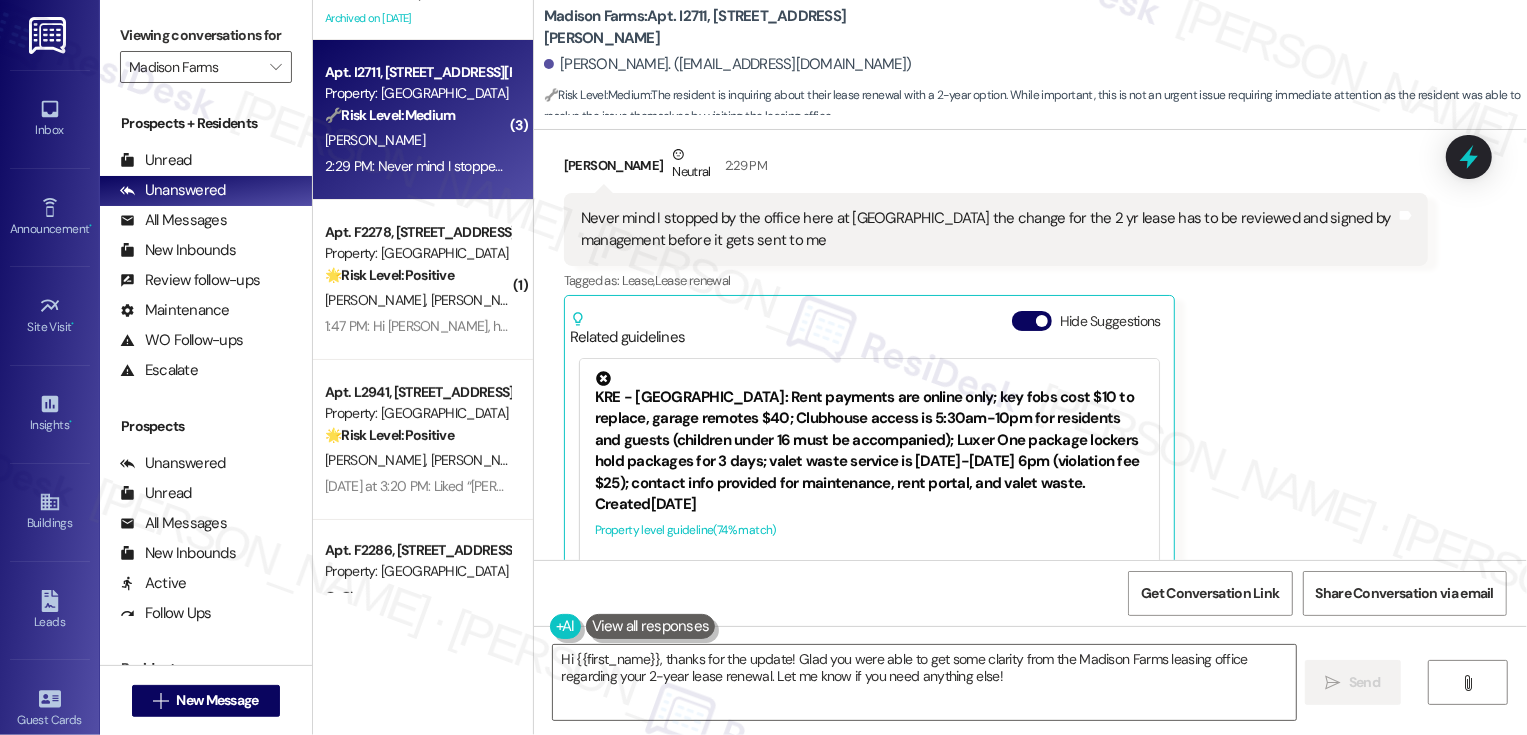 scroll, scrollTop: 5116, scrollLeft: 0, axis: vertical 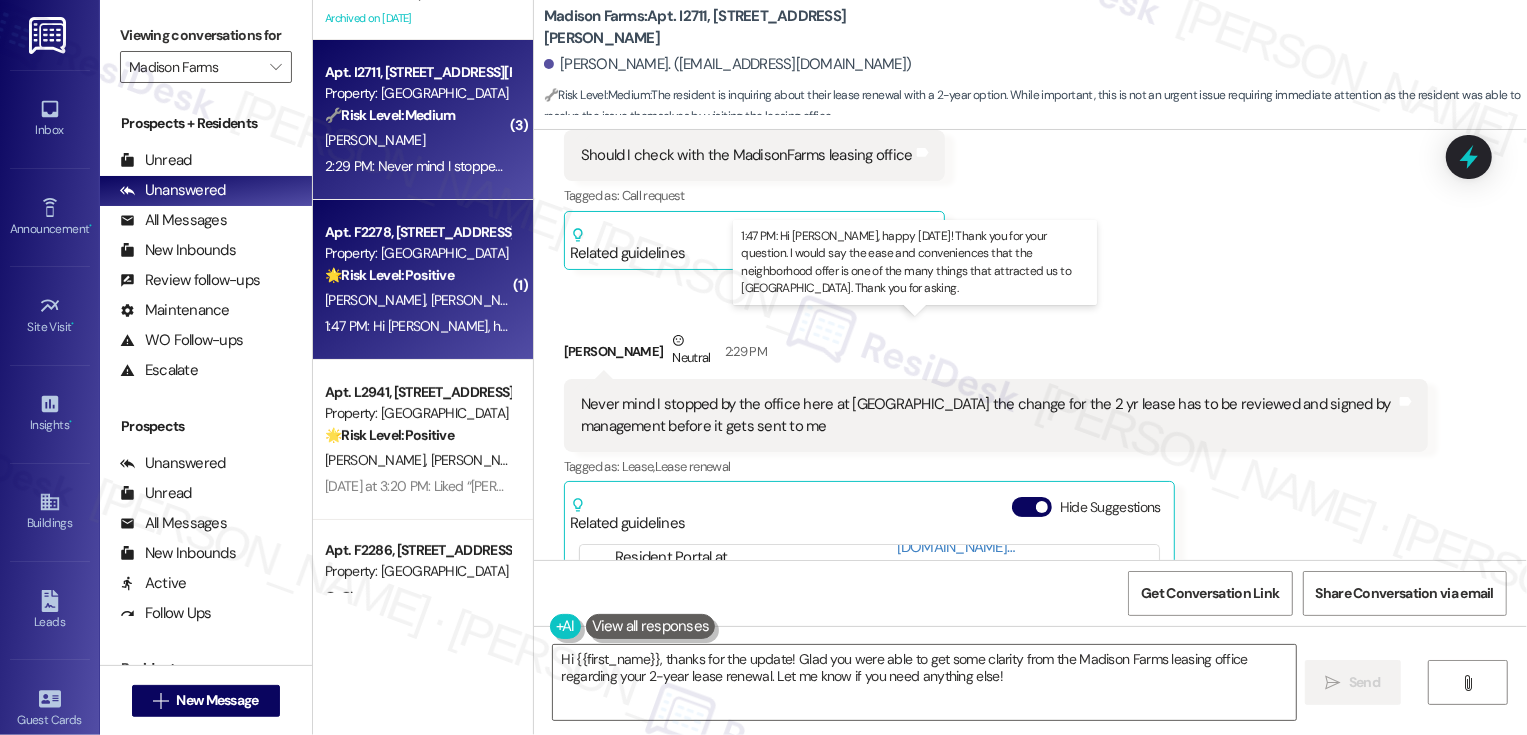 click on "1:47 PM: Hi [PERSON_NAME], happy [DATE]! Thank you for your question. I would say the ease and conveniences that the neighborhood offer is one of the many things that attracted us to [GEOGRAPHIC_DATA]. Thank you for asking. 1:47 PM: Hi [PERSON_NAME], happy [DATE]! Thank you for your question. I would say the ease and conveniences that the neighborhood offer is one of the many things that attracted us to [GEOGRAPHIC_DATA]. Thank you for asking." at bounding box center (992, 326) 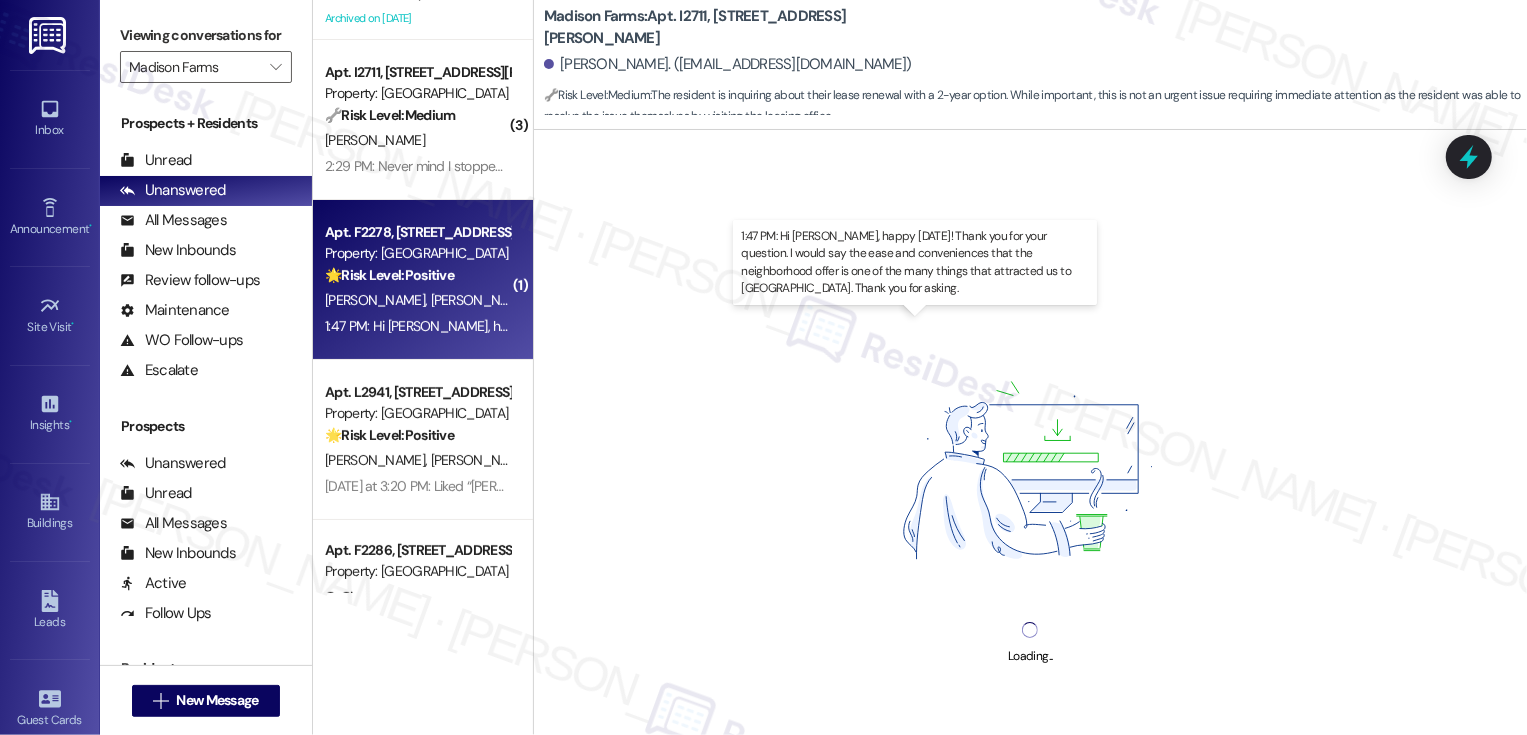 click on "1:47 PM: Hi [PERSON_NAME], happy [DATE]! Thank you for your question. I would say the ease and conveniences that the neighborhood offer is one of the many things that attracted us to [GEOGRAPHIC_DATA]. Thank you for asking. 1:47 PM: Hi [PERSON_NAME], happy [DATE]! Thank you for your question. I would say the ease and conveniences that the neighborhood offer is one of the many things that attracted us to [GEOGRAPHIC_DATA]. Thank you for asking." at bounding box center [992, 326] 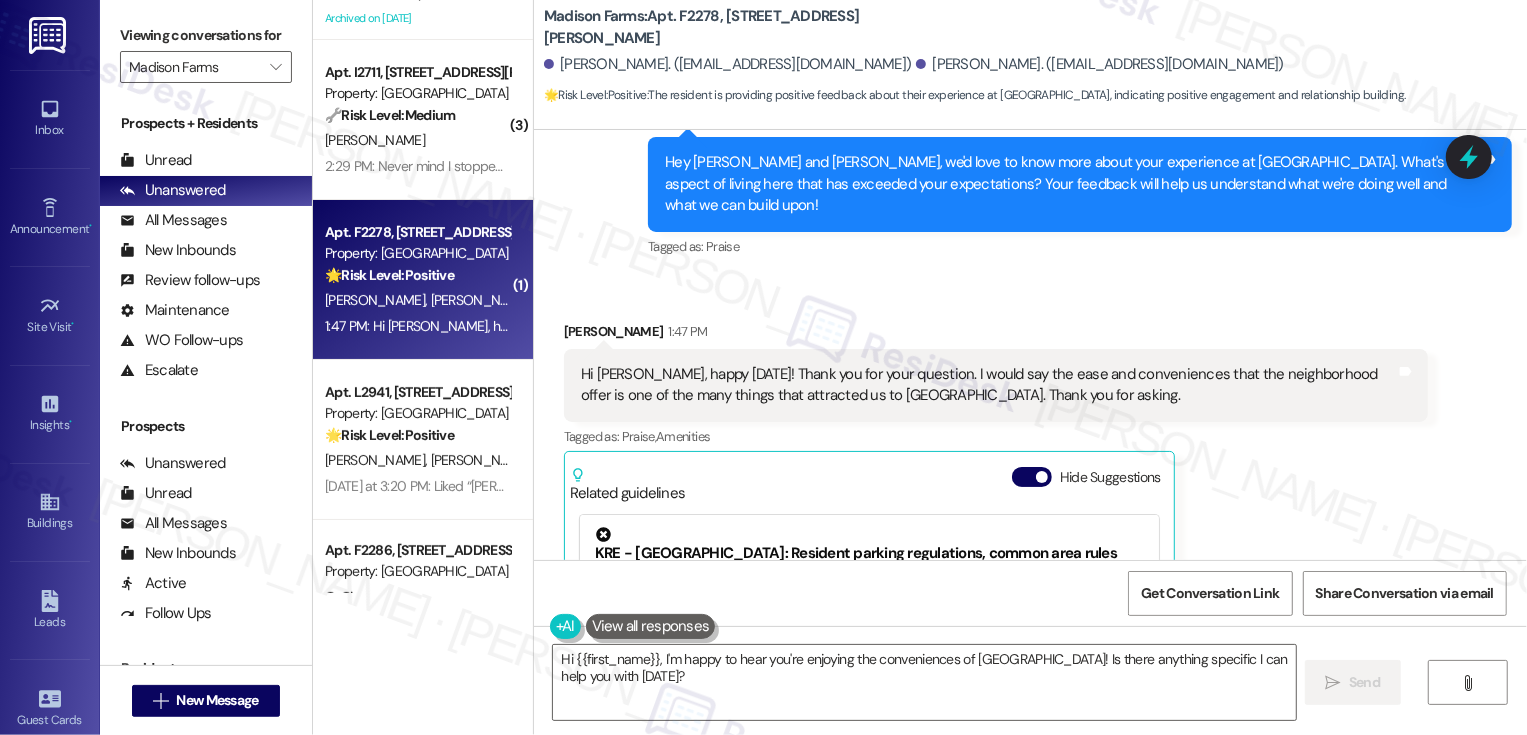 scroll, scrollTop: 1523, scrollLeft: 0, axis: vertical 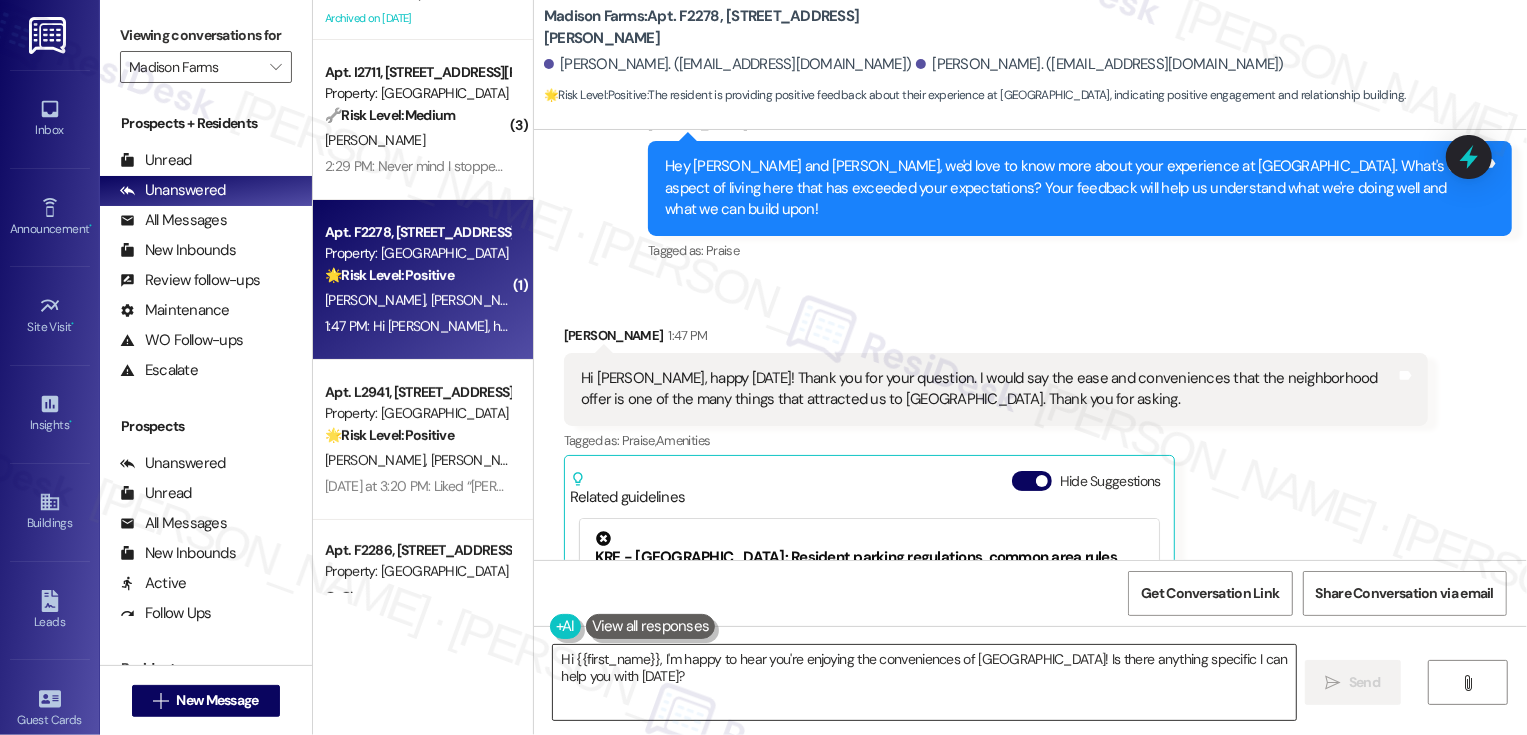 click on "Hi {{first_name}}, I'm happy to hear you're enjoying the conveniences of [GEOGRAPHIC_DATA]! Is there anything specific I can help you with [DATE]?" at bounding box center (924, 682) 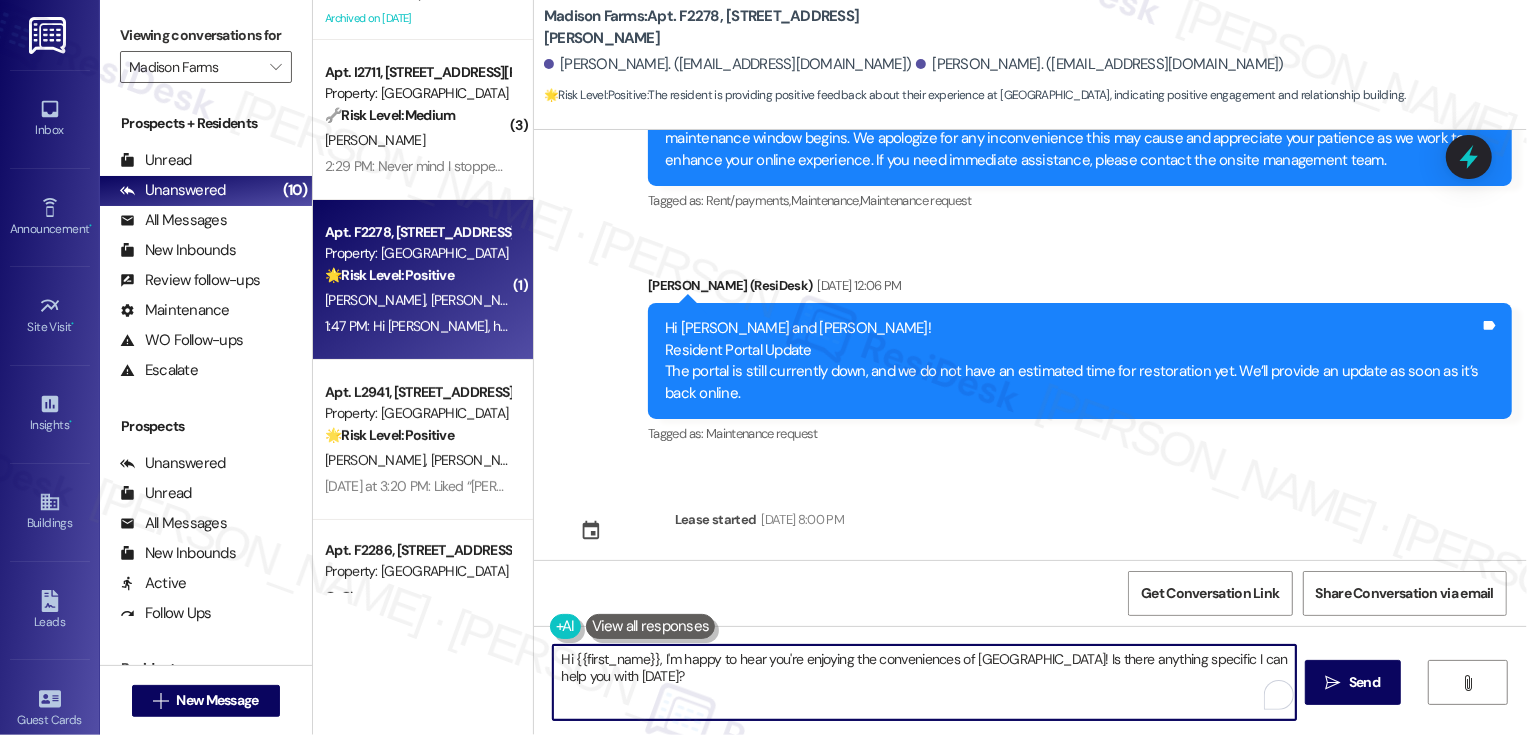 scroll, scrollTop: 923, scrollLeft: 0, axis: vertical 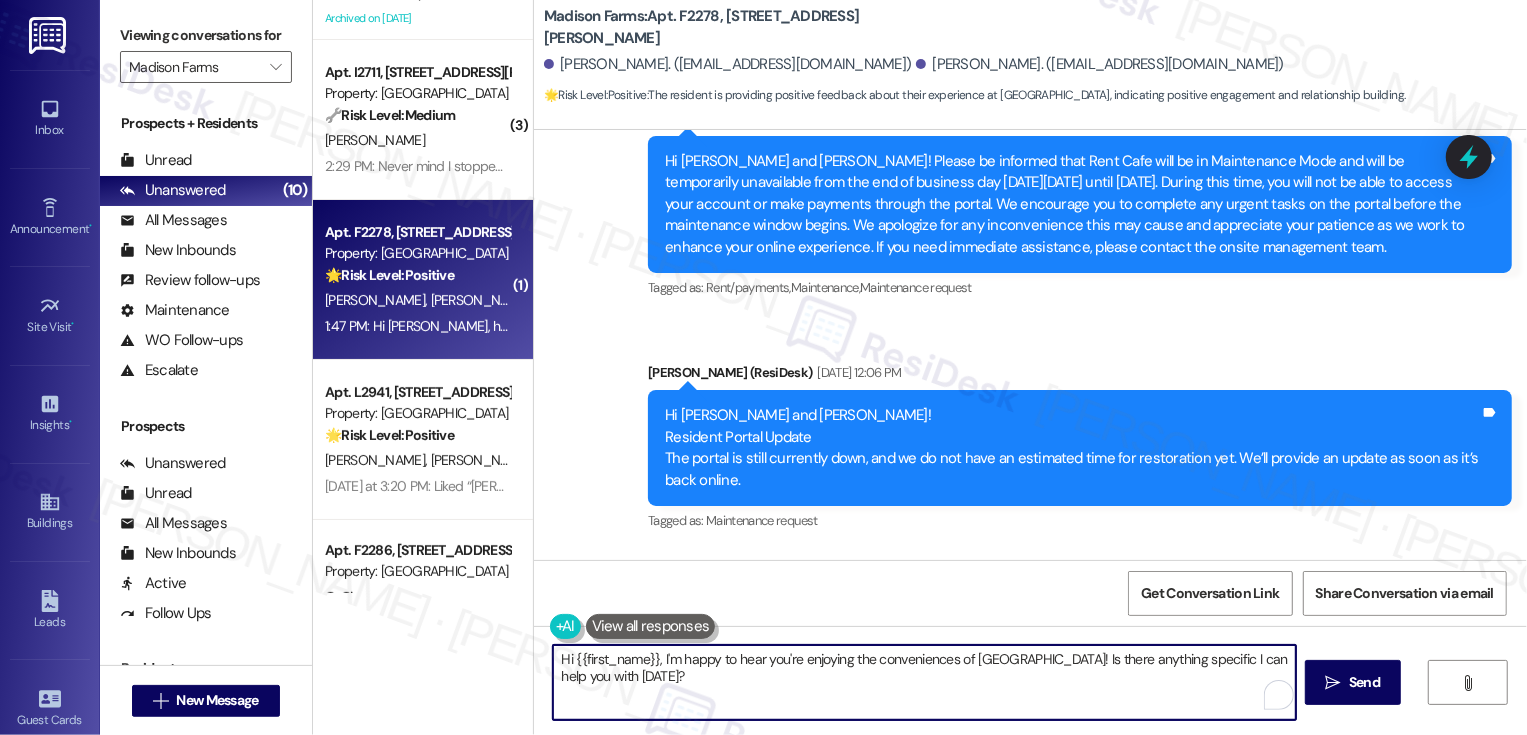 click on "Hi {{first_name}}, I'm happy to hear you're enjoying the conveniences of [GEOGRAPHIC_DATA]! Is there anything specific I can help you with [DATE]?" at bounding box center [924, 682] 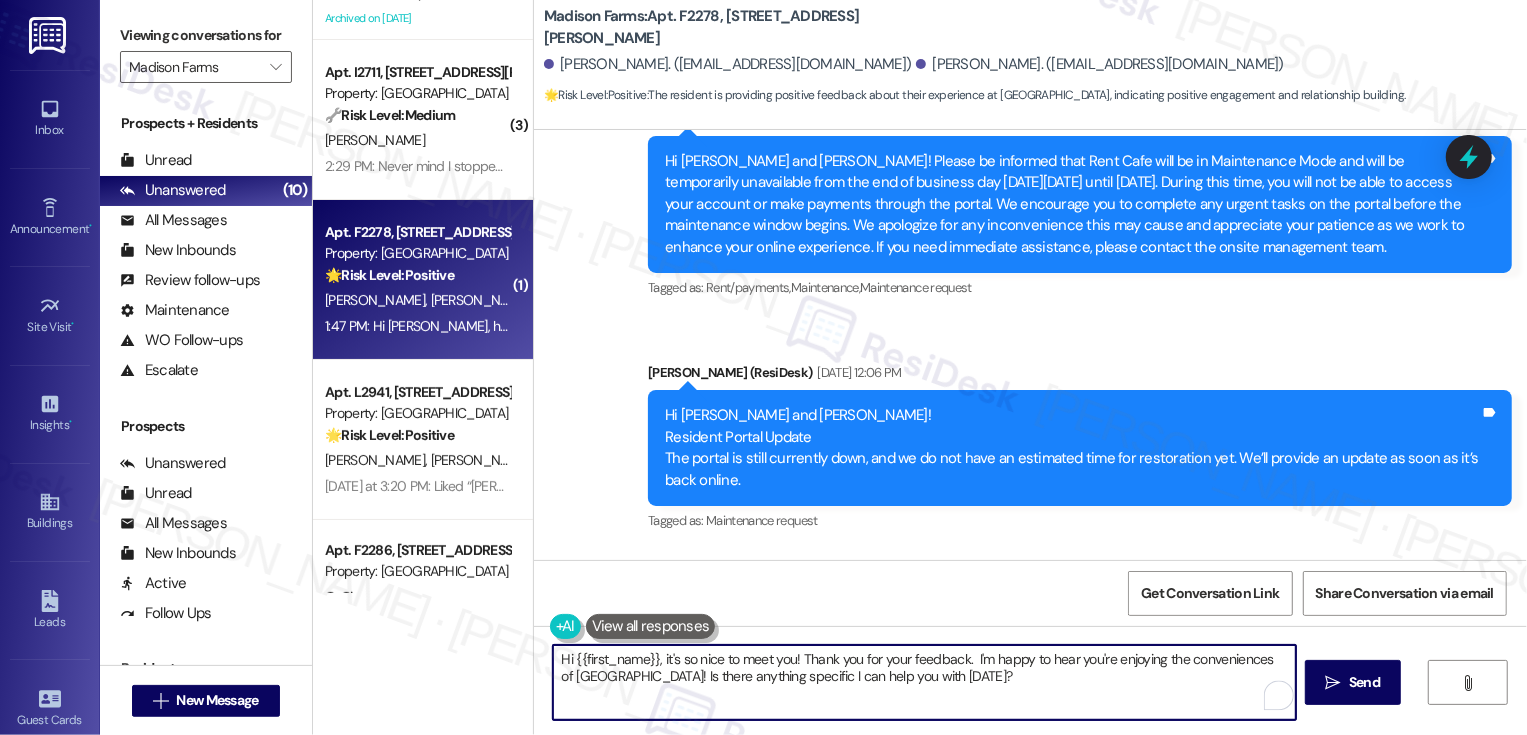 drag, startPoint x: 643, startPoint y: 673, endPoint x: 1147, endPoint y: 699, distance: 504.6702 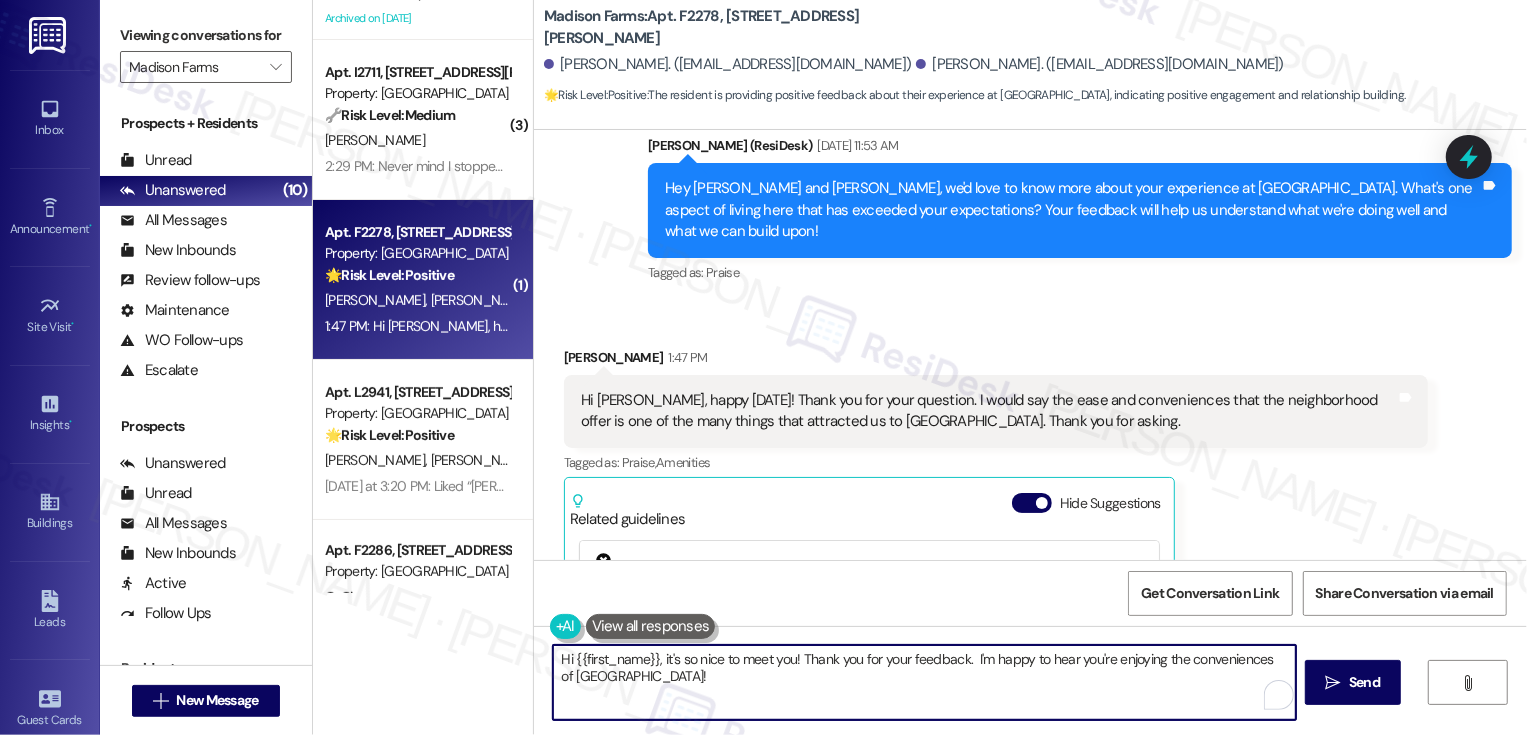 scroll, scrollTop: 1482, scrollLeft: 0, axis: vertical 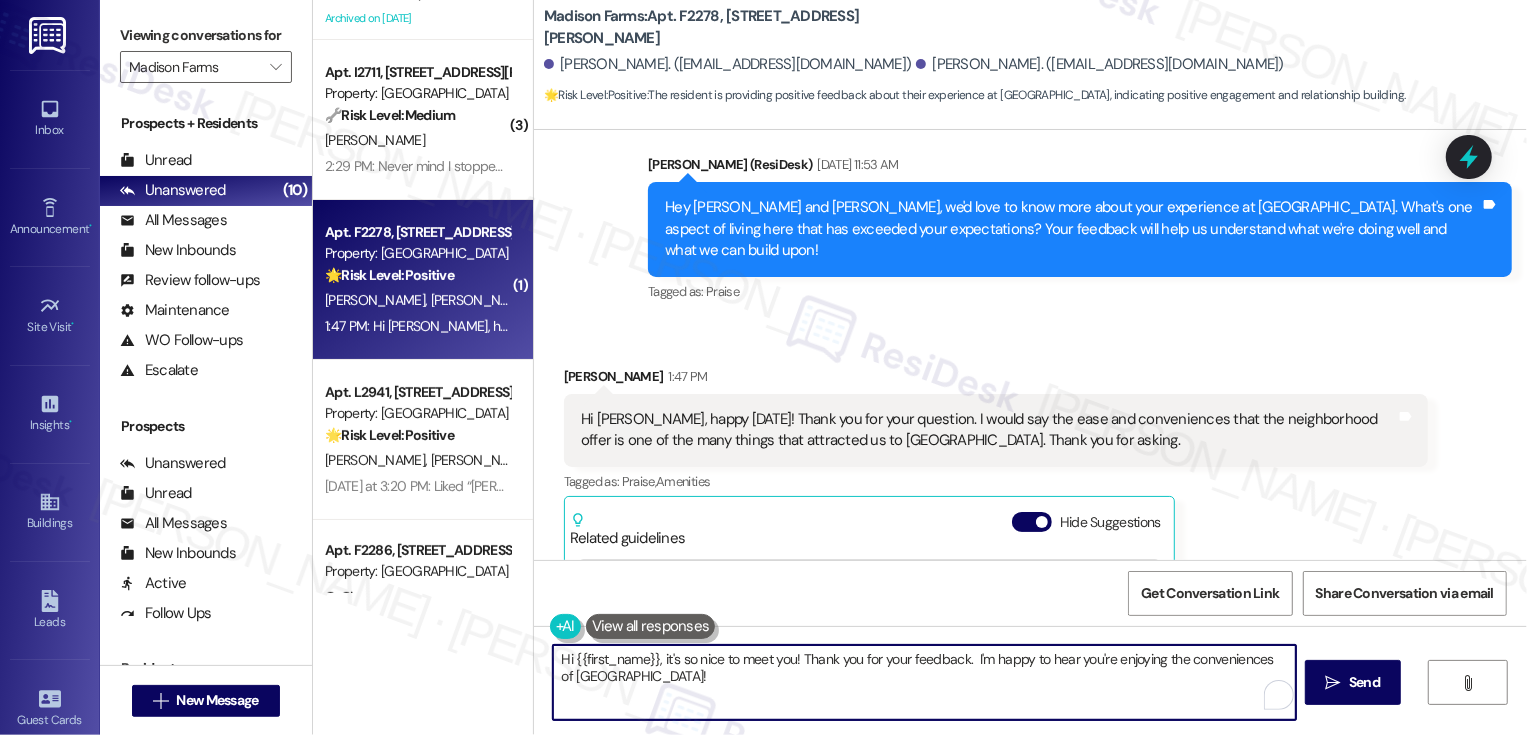 paste on "We're always looking to improve. Any ideas on how we can make things better for you?" 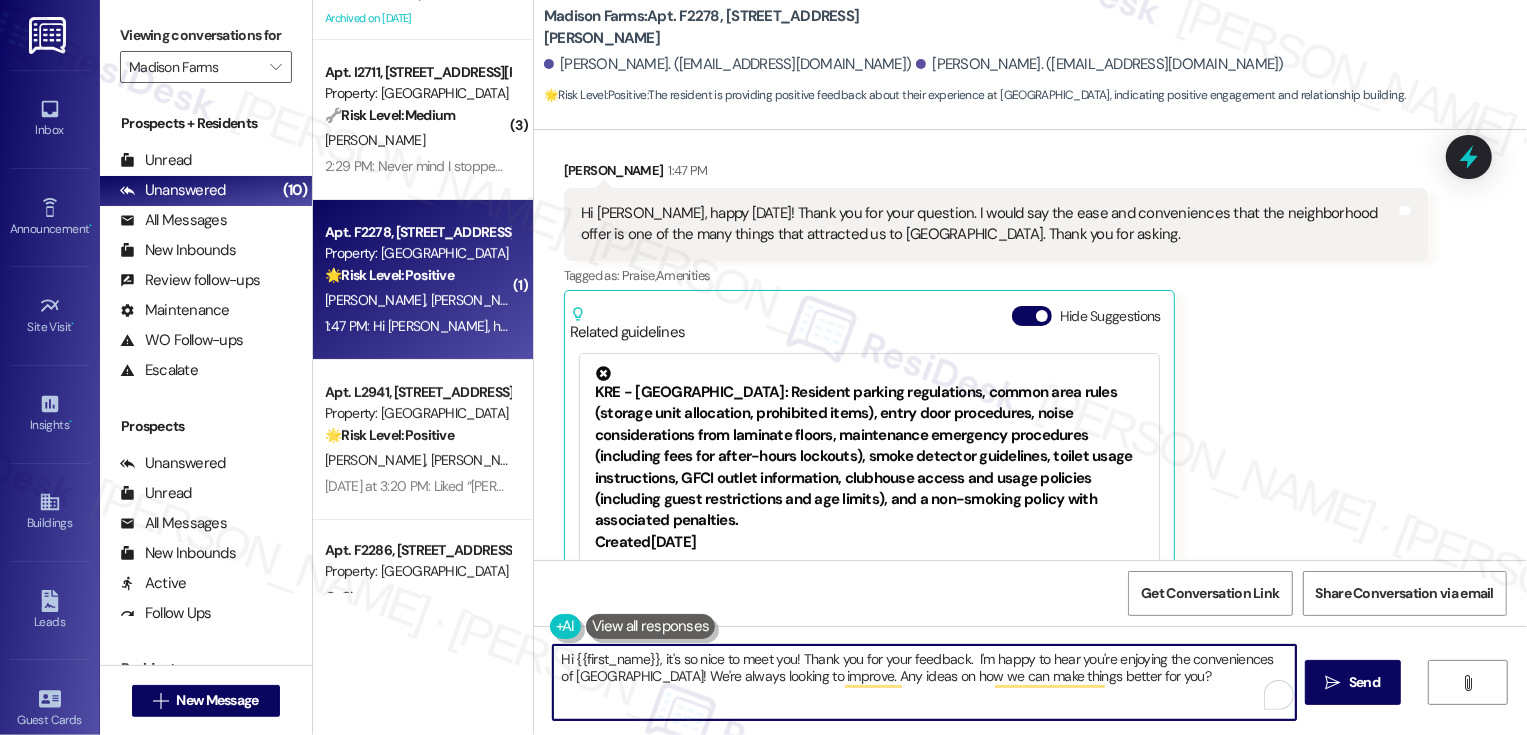 scroll, scrollTop: 1695, scrollLeft: 0, axis: vertical 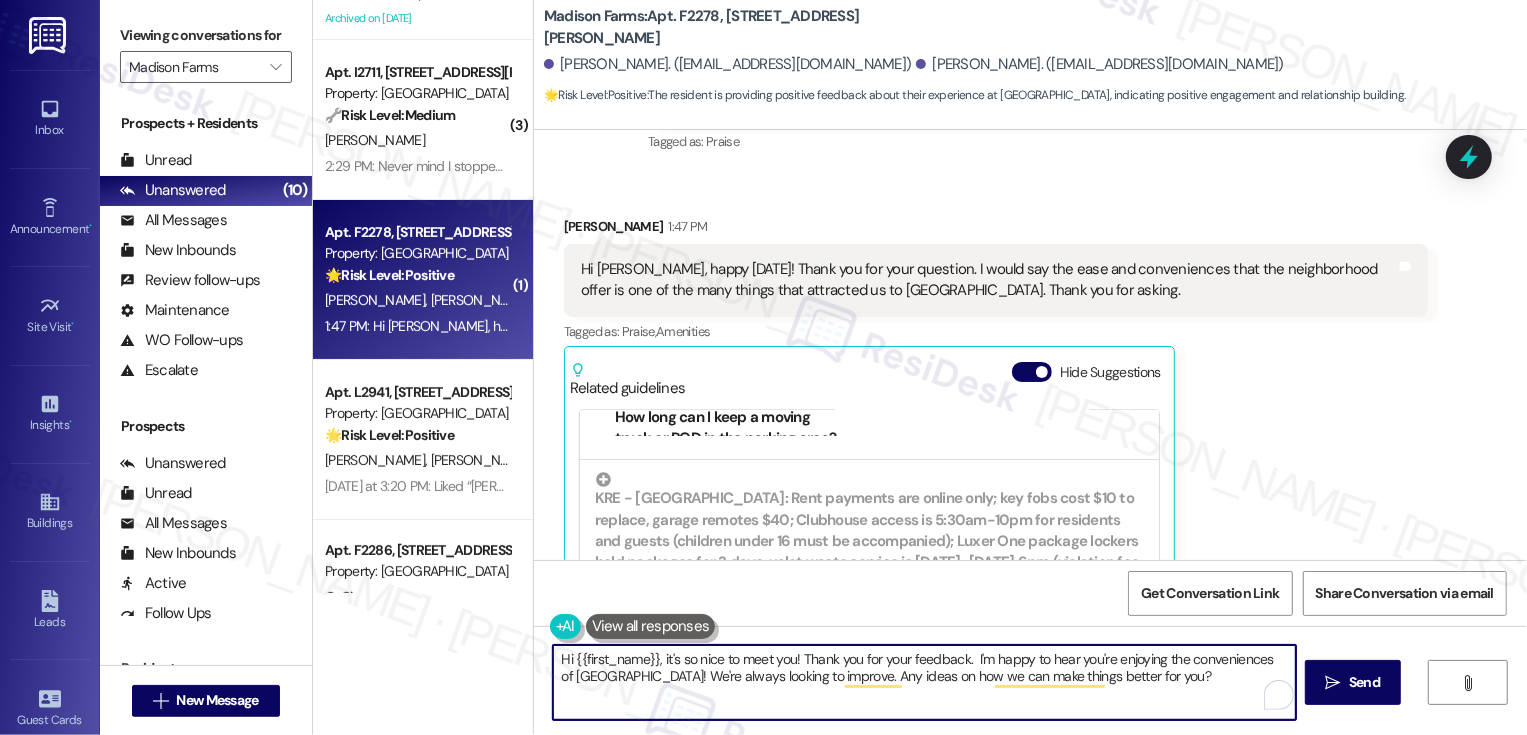 click on "[PERSON_NAME] 1:47 PM" at bounding box center (996, 230) 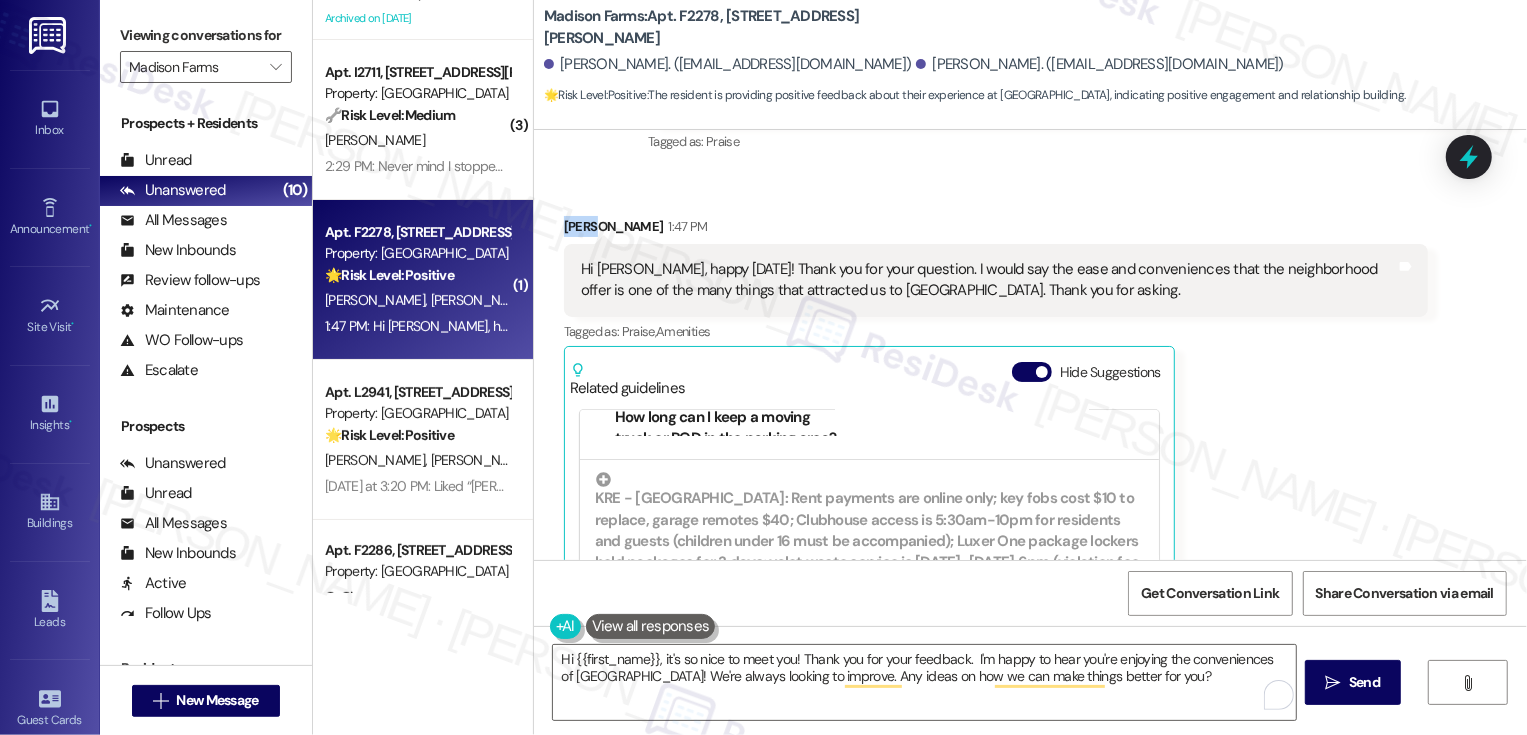 copy on "[PERSON_NAME]" 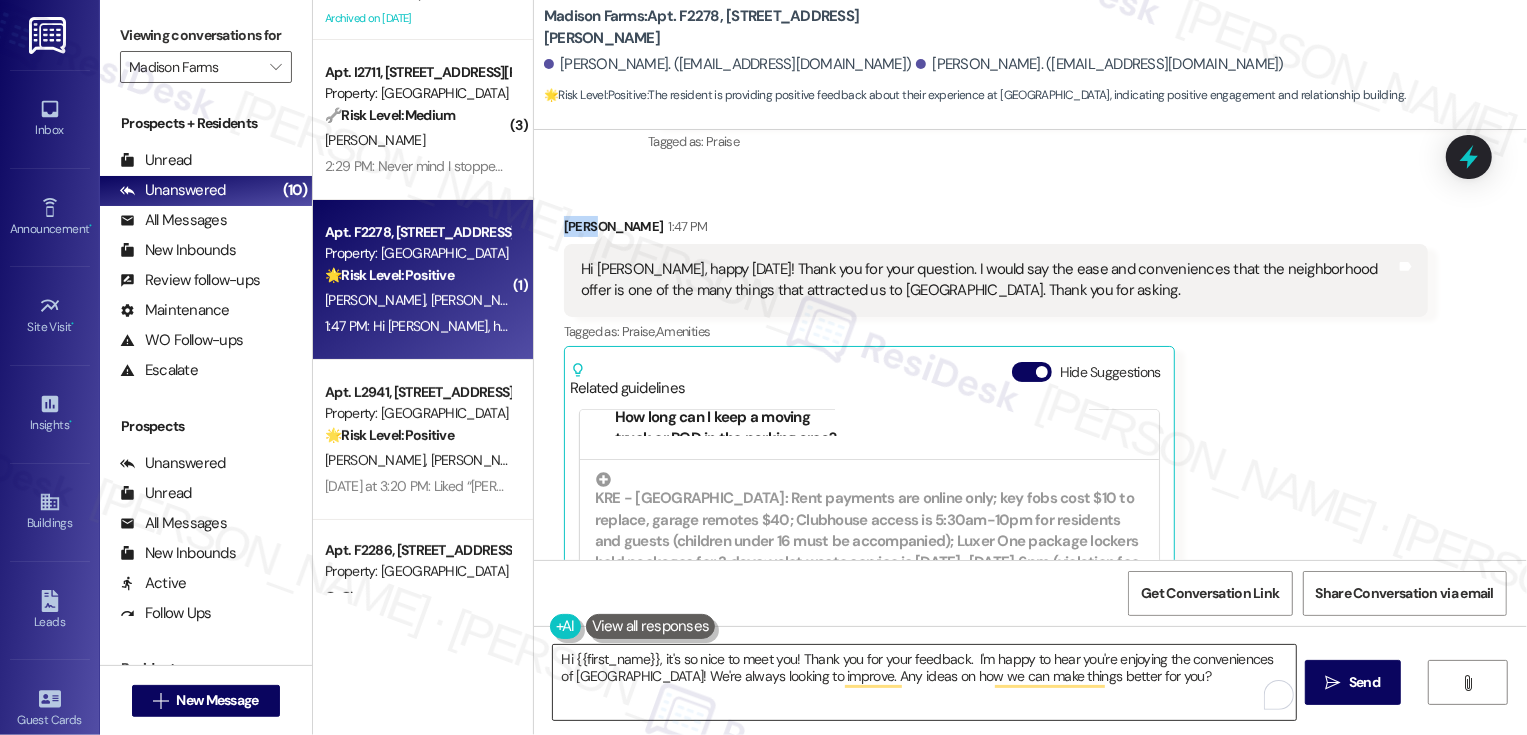 click on "Hi {{first_name}}, it's so nice to meet you! Thank you for your feedback.  I'm happy to hear you're enjoying the conveniences of [GEOGRAPHIC_DATA]! We're always looking to improve. Any ideas on how we can make things better for you?" at bounding box center (924, 682) 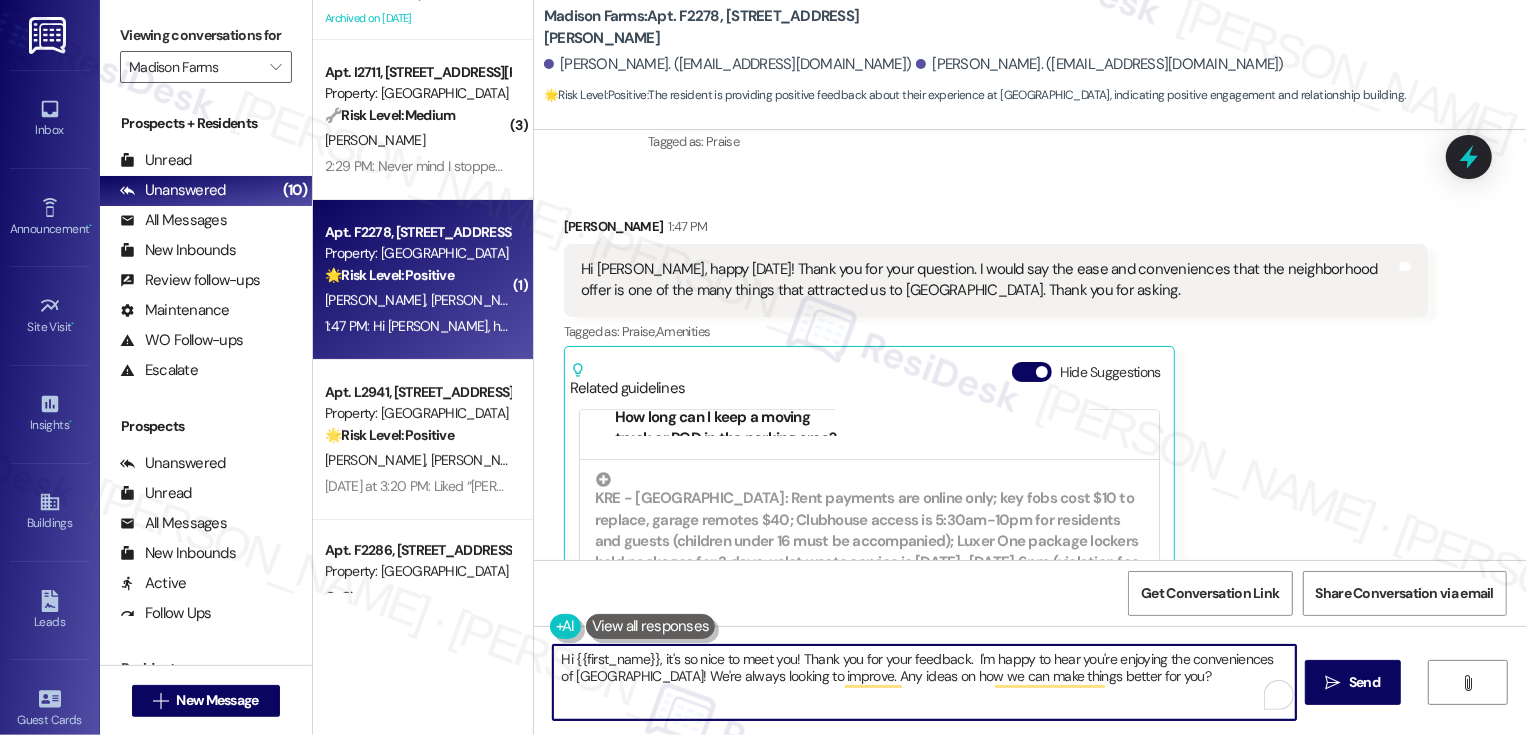 click on "Hi {{first_name}}, it's so nice to meet you! Thank you for your feedback.  I'm happy to hear you're enjoying the conveniences of [GEOGRAPHIC_DATA]! We're always looking to improve. Any ideas on how we can make things better for you?" at bounding box center (924, 682) 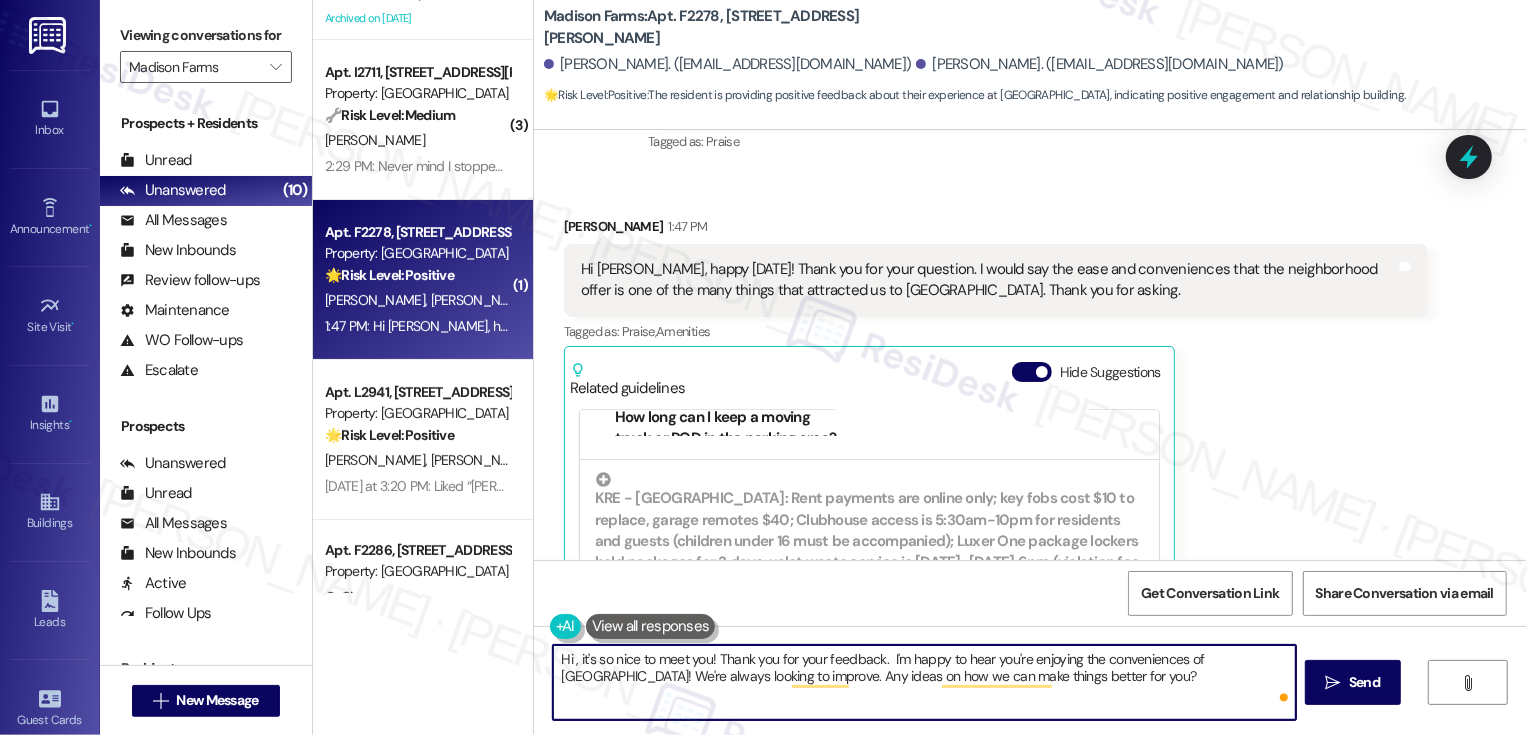 paste on "[PERSON_NAME]" 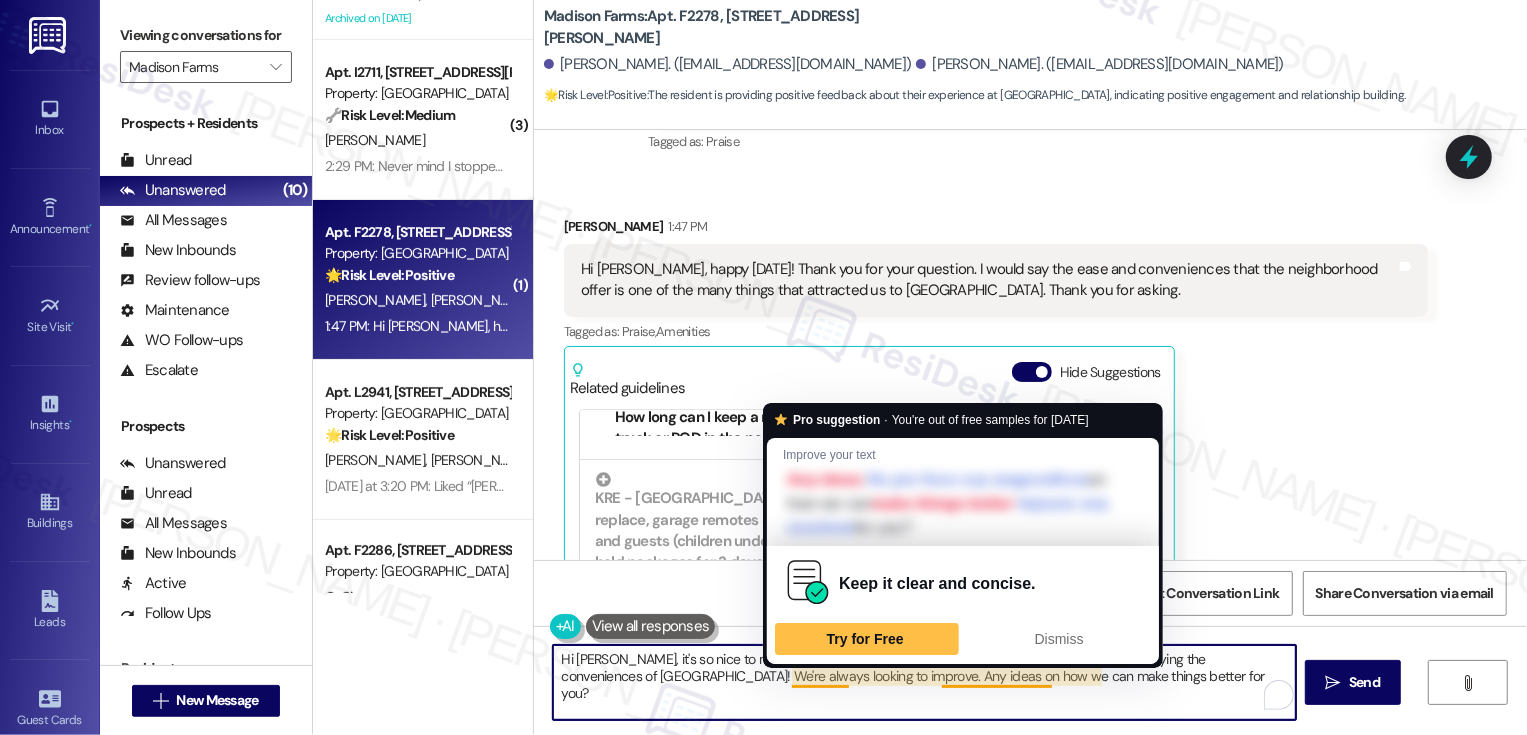 click on "Hi [PERSON_NAME], it's so nice to meet you! Thank you for your feedback.  I'm happy to hear you're enjoying the conveniences of [GEOGRAPHIC_DATA]! We're always looking to improve. Any ideas on how we can make things better for you?" at bounding box center (924, 682) 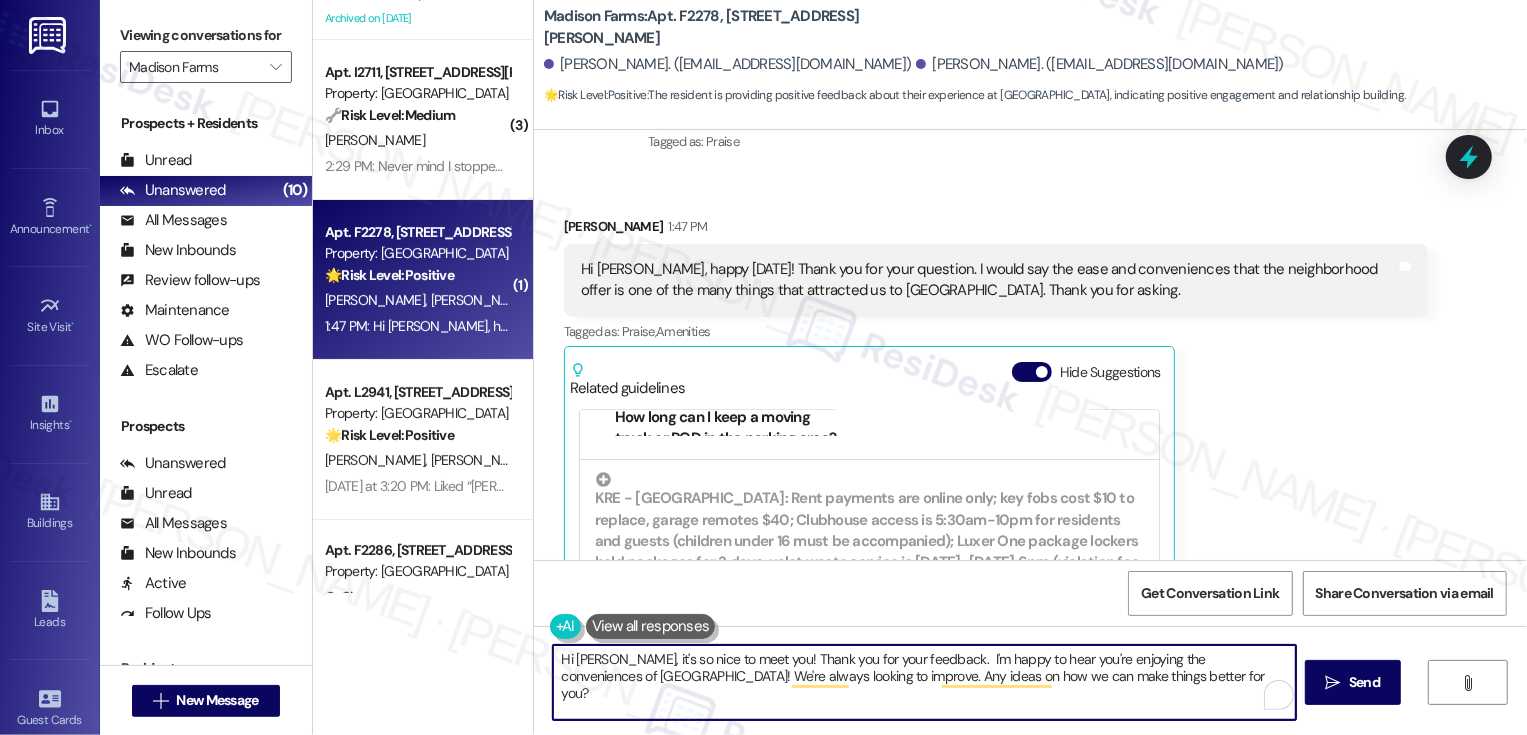 click on "Hi [PERSON_NAME], it's so nice to meet you! Thank you for your feedback.  I'm happy to hear you're enjoying the conveniences of [GEOGRAPHIC_DATA]! We're always looking to improve. Any ideas on how we can make things better for you?" at bounding box center [924, 682] 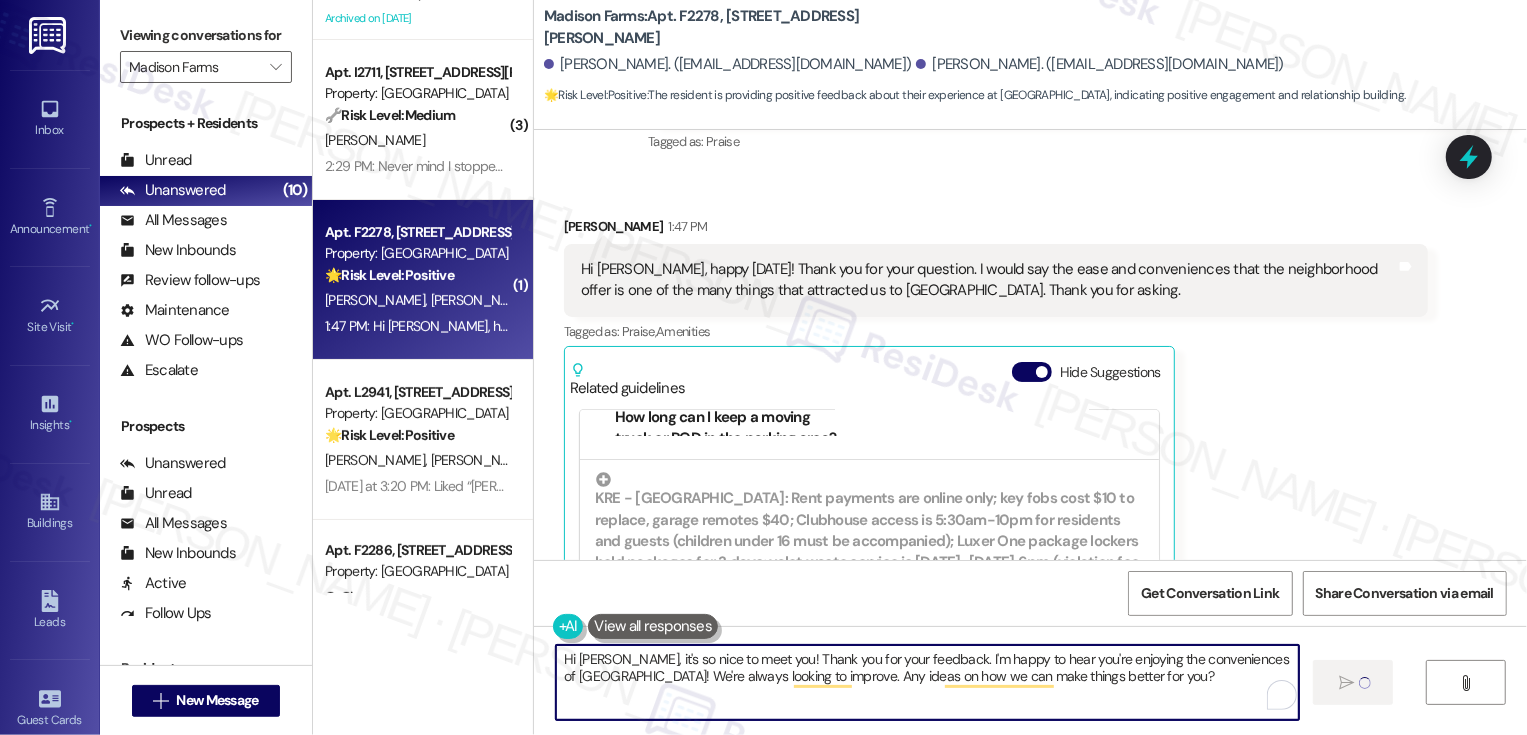 scroll, scrollTop: 64, scrollLeft: 0, axis: vertical 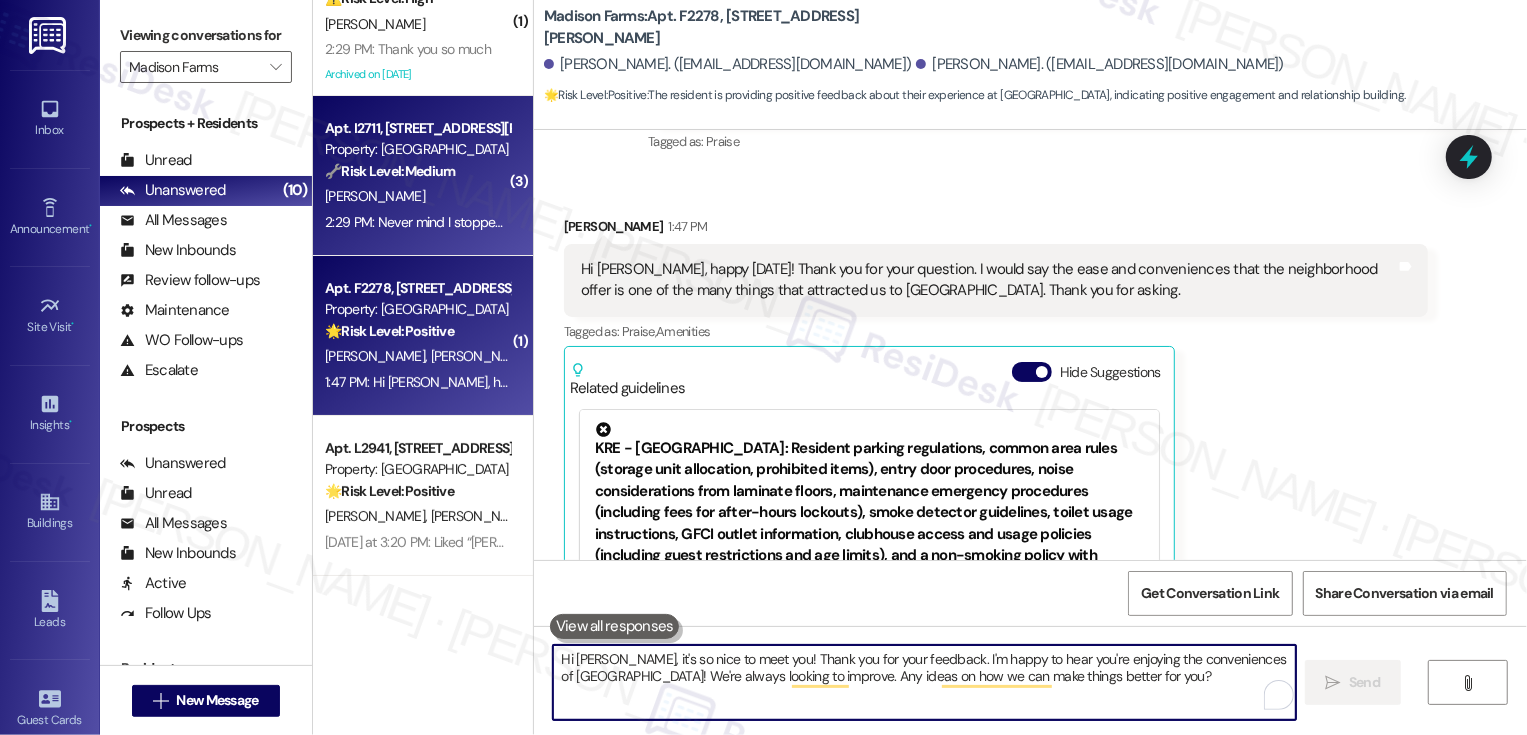 type 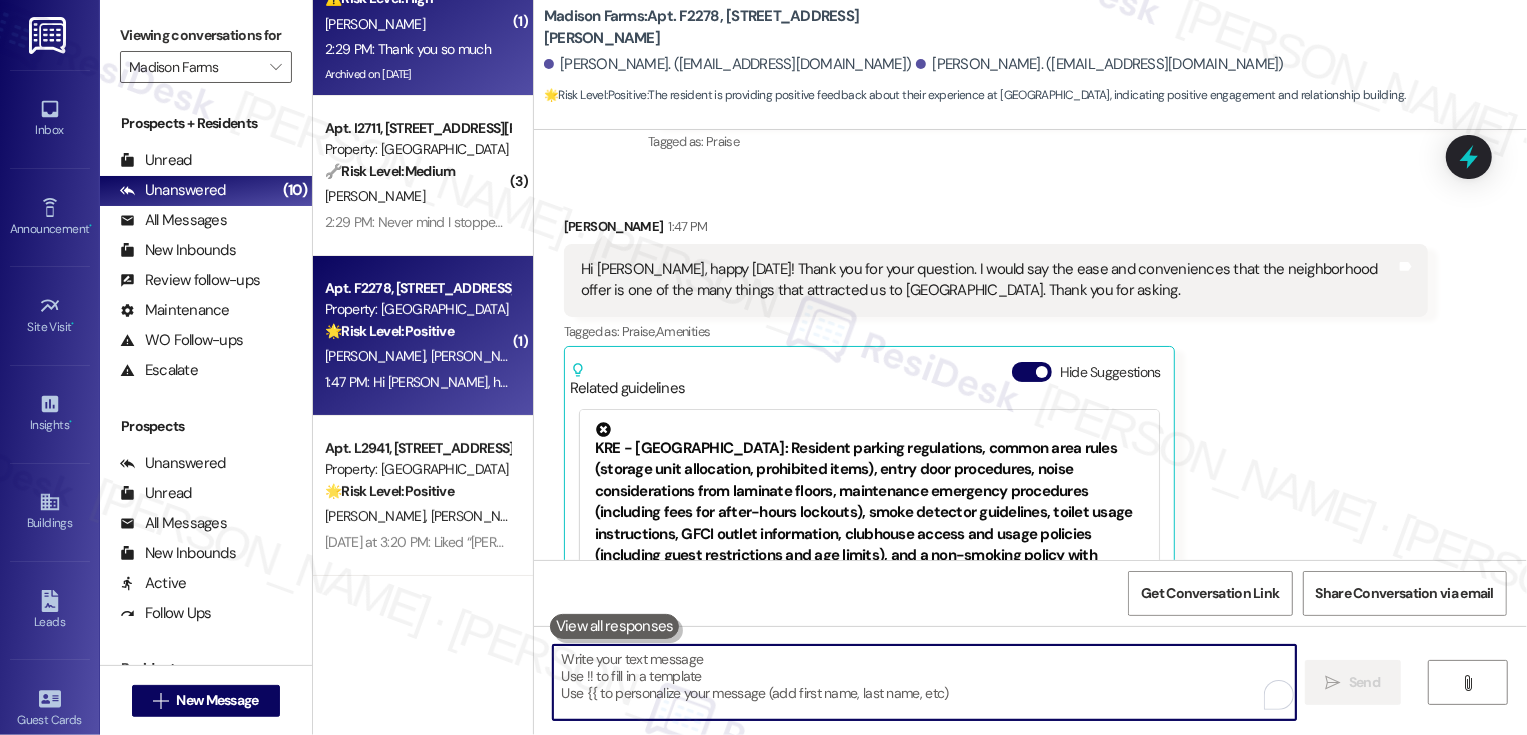 scroll, scrollTop: 0, scrollLeft: 0, axis: both 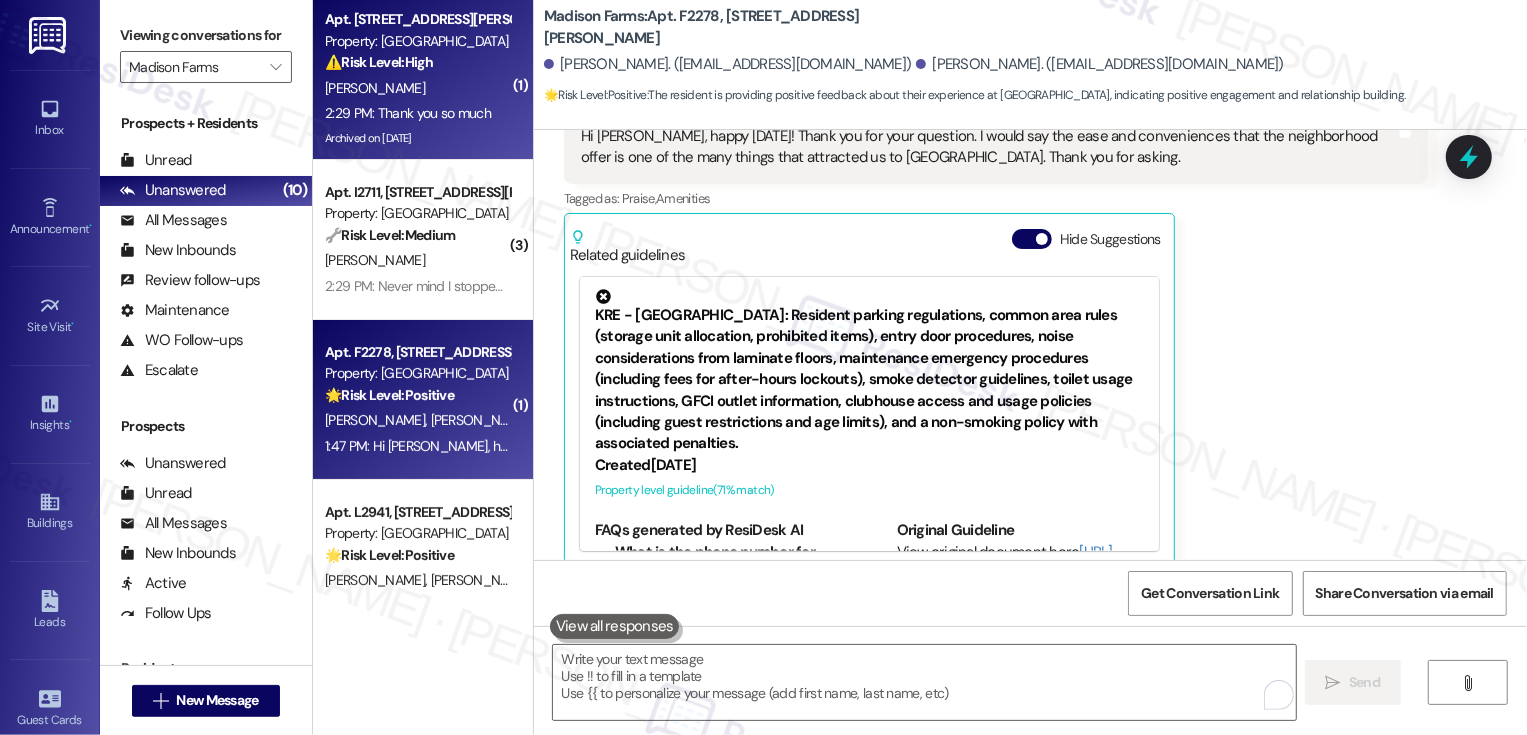 click on "Archived on [DATE]" at bounding box center (417, 138) 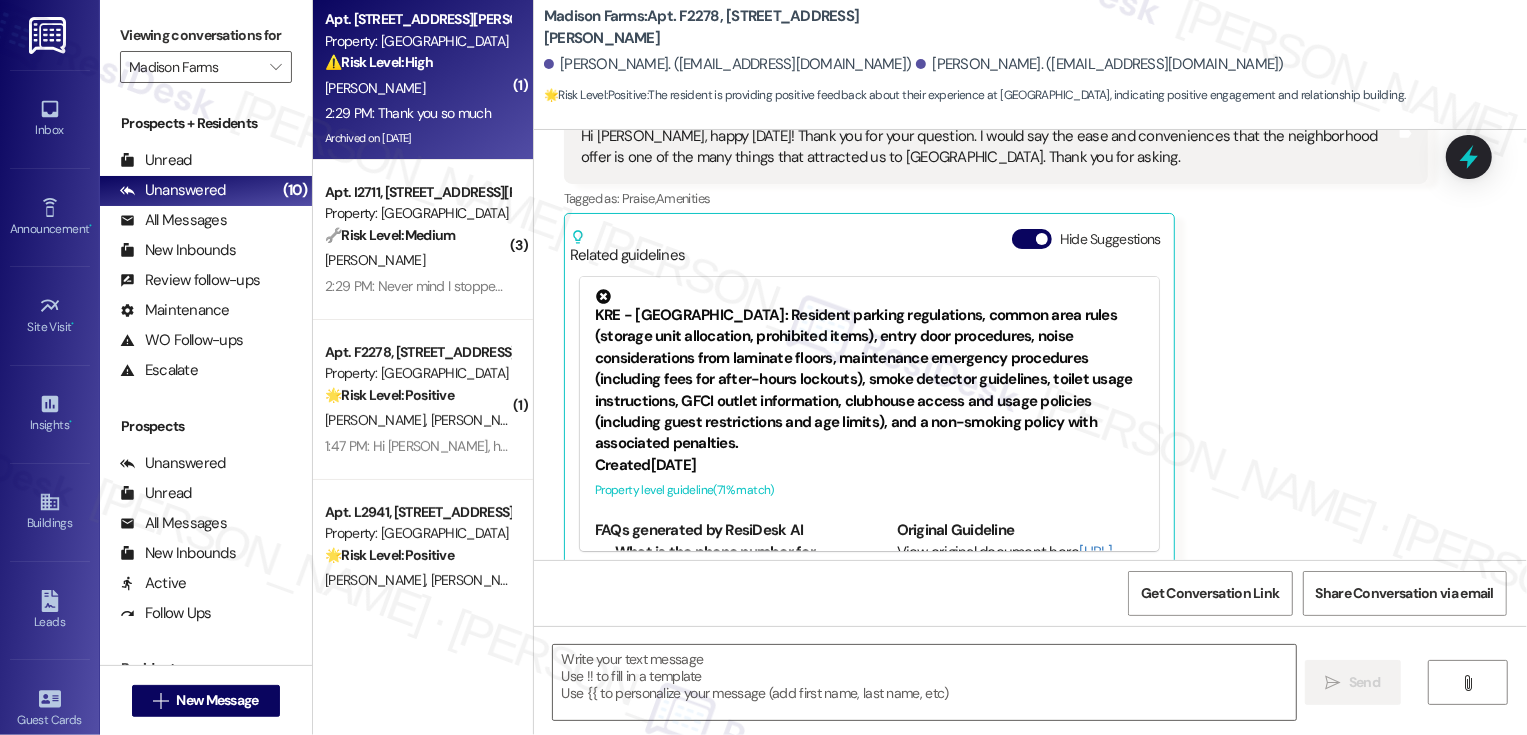 type on "Fetching suggested responses. Please feel free to read through the conversation in the meantime." 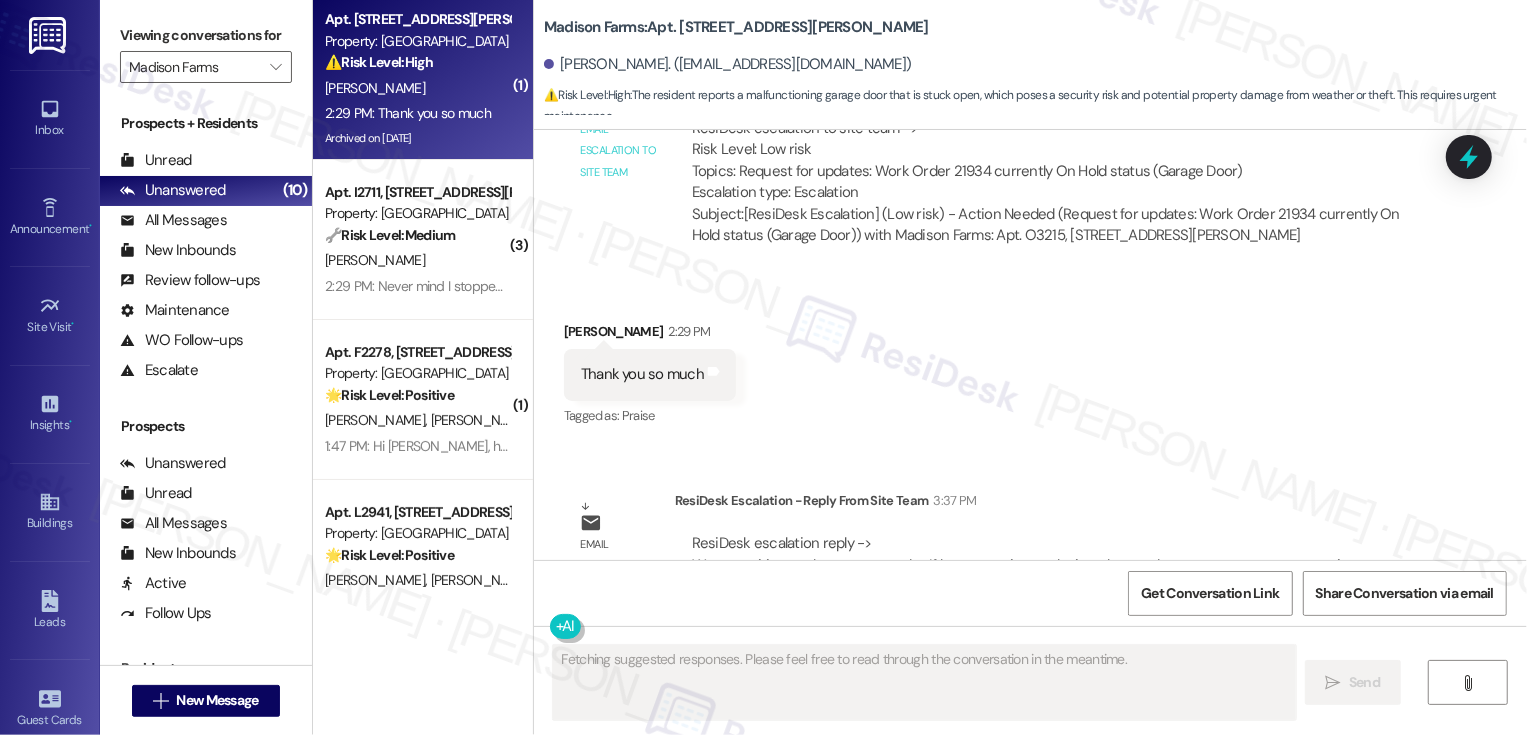 scroll, scrollTop: 5112, scrollLeft: 0, axis: vertical 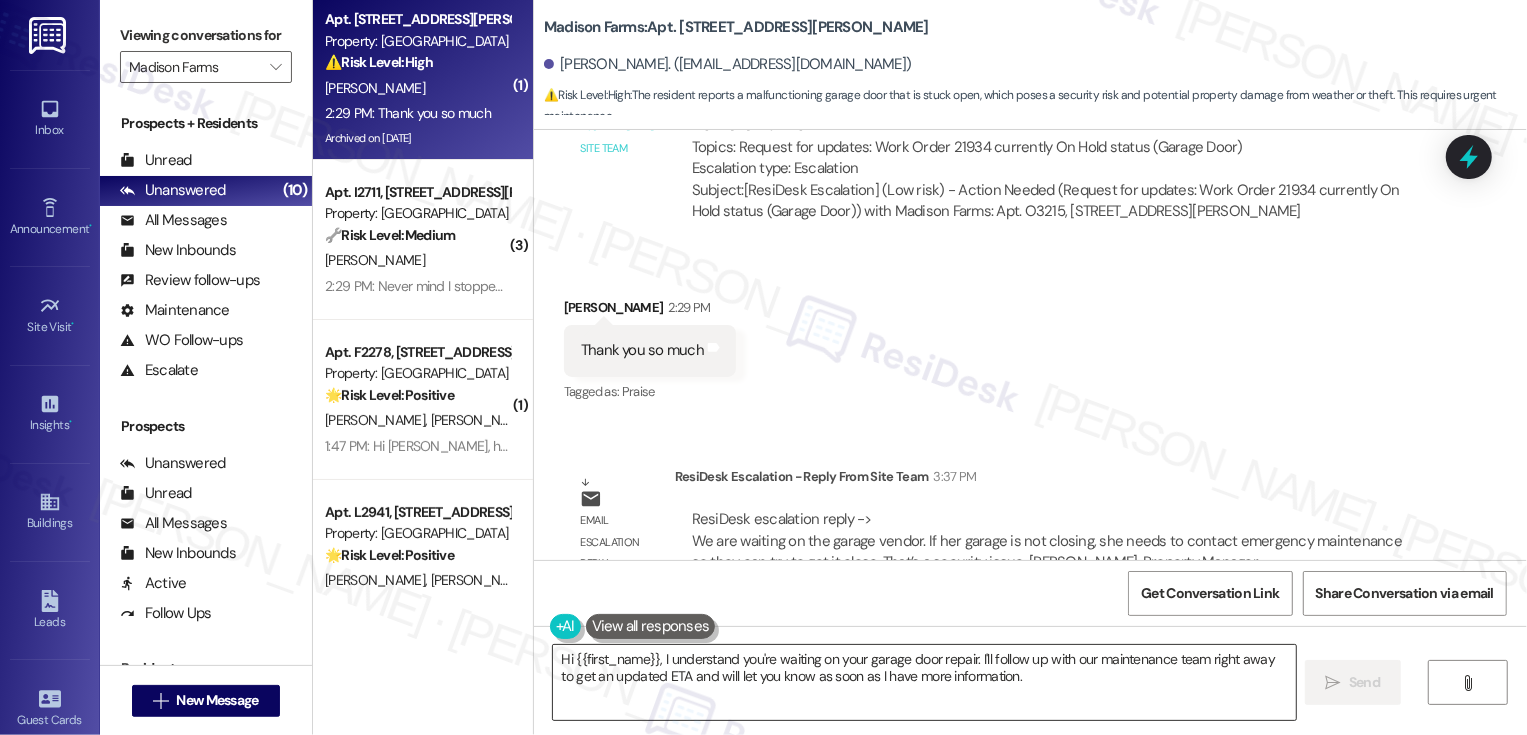 click on "Hi {{first_name}}, I understand you're waiting on your garage door repair. I'll follow up with our maintenance team right away to get an updated ETA and will let you know as soon as I have more information." at bounding box center (924, 682) 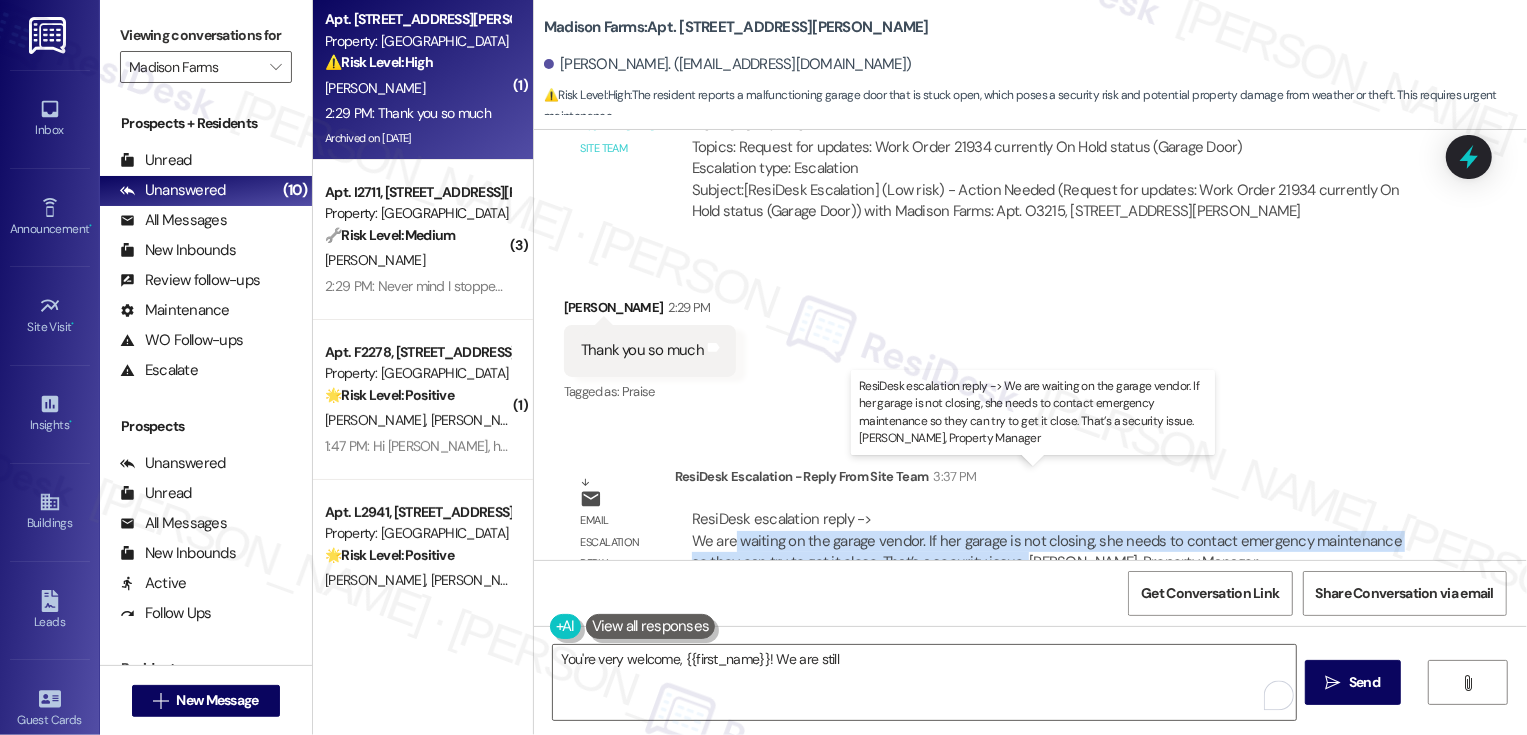 drag, startPoint x: 720, startPoint y: 500, endPoint x: 986, endPoint y: 522, distance: 266.90823 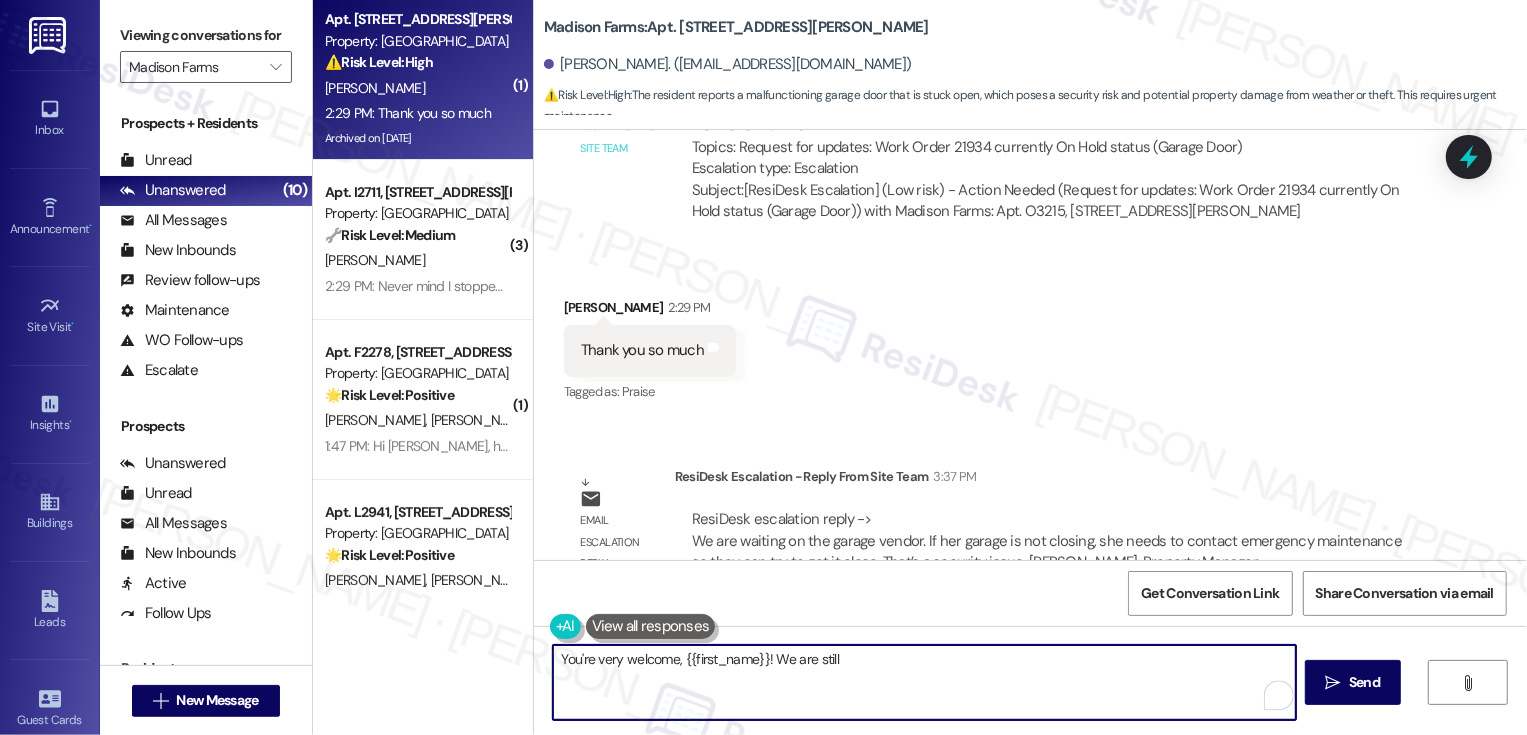 click on "You're very welcome, {{first_name}}! We are still" at bounding box center (924, 682) 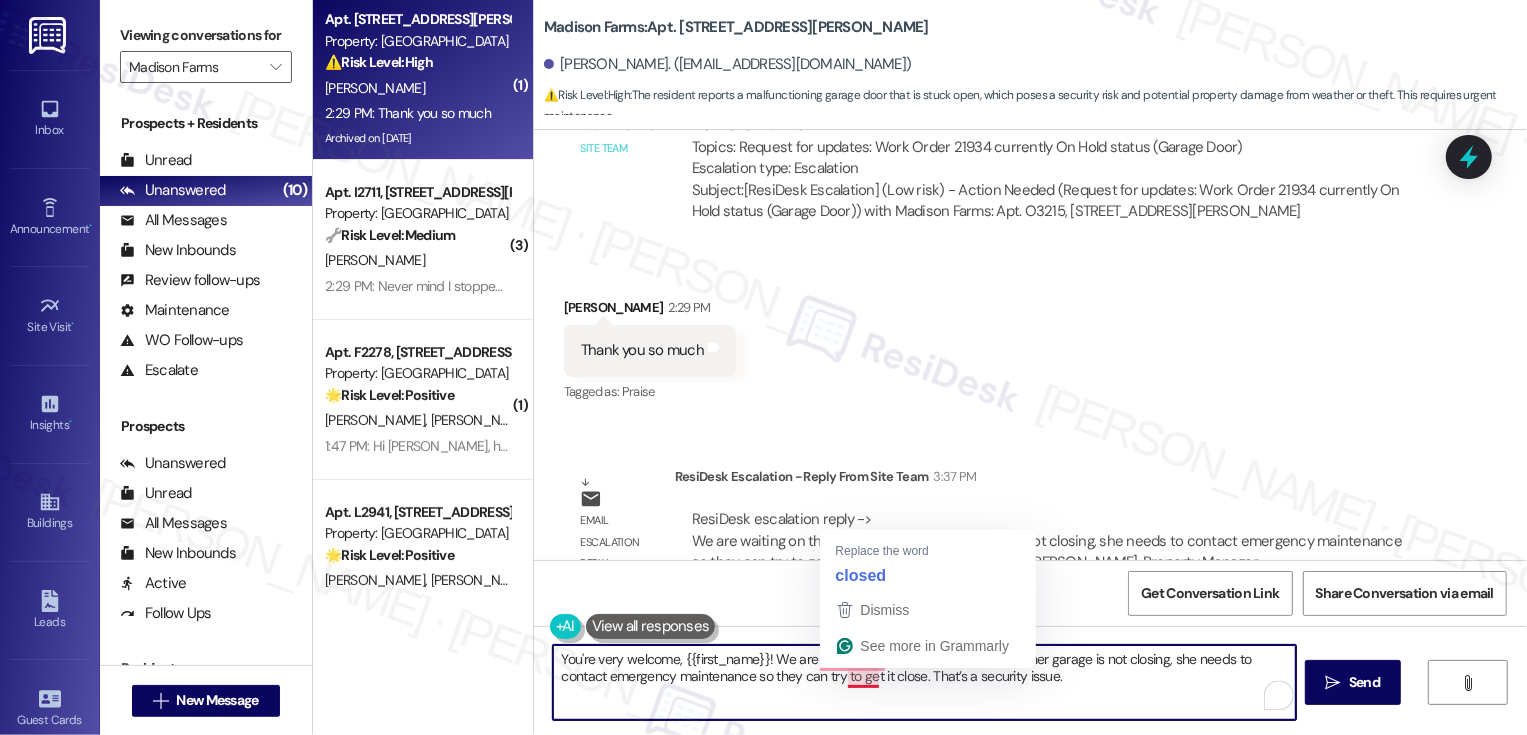 click on "You're very welcome, {{first_name}}! We are still  waiting on the garage vendor. If her garage is not closing, she needs to contact emergency maintenance so they can try to get it close. That’s a security issue." at bounding box center [924, 682] 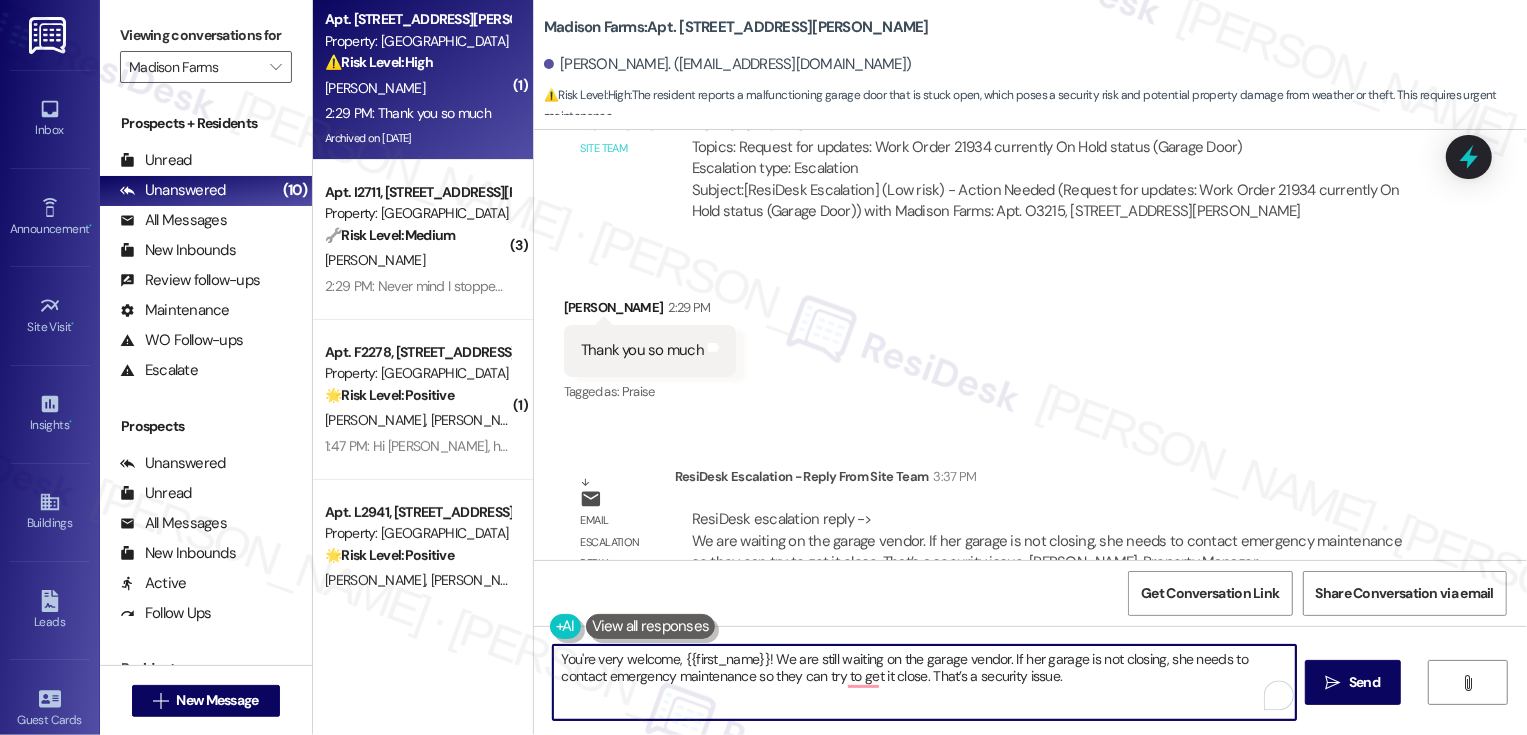 click on "You're very welcome, {{first_name}}! We are still waiting on the garage vendor. If her garage is not closing, she needs to contact emergency maintenance so they can try to get it close. That’s a security issue." at bounding box center [924, 682] 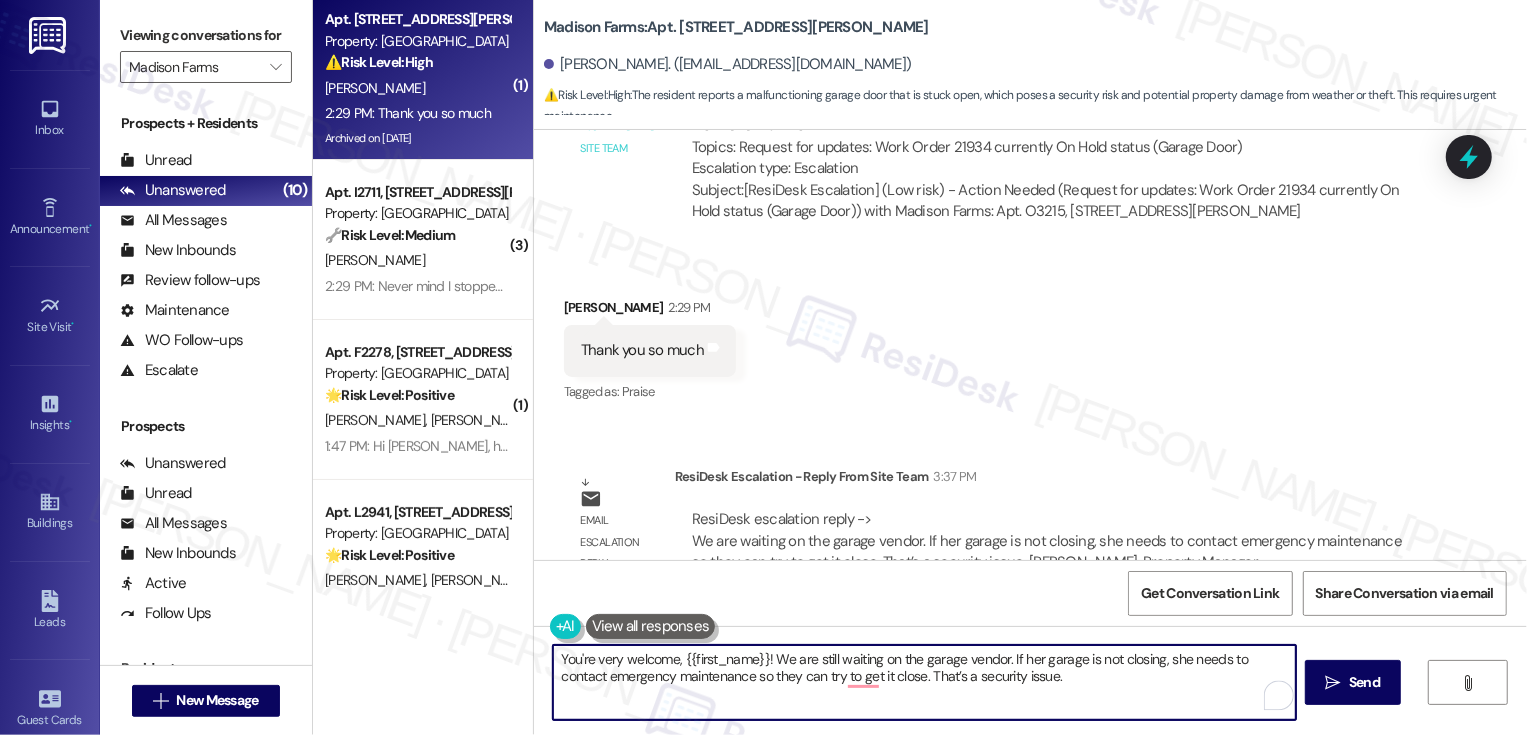 click on "You're very welcome, {{first_name}}! We are still waiting on the garage vendor. If her garage is not closing, she needs to contact emergency maintenance so they can try to get it close. That’s a security issue." at bounding box center [924, 682] 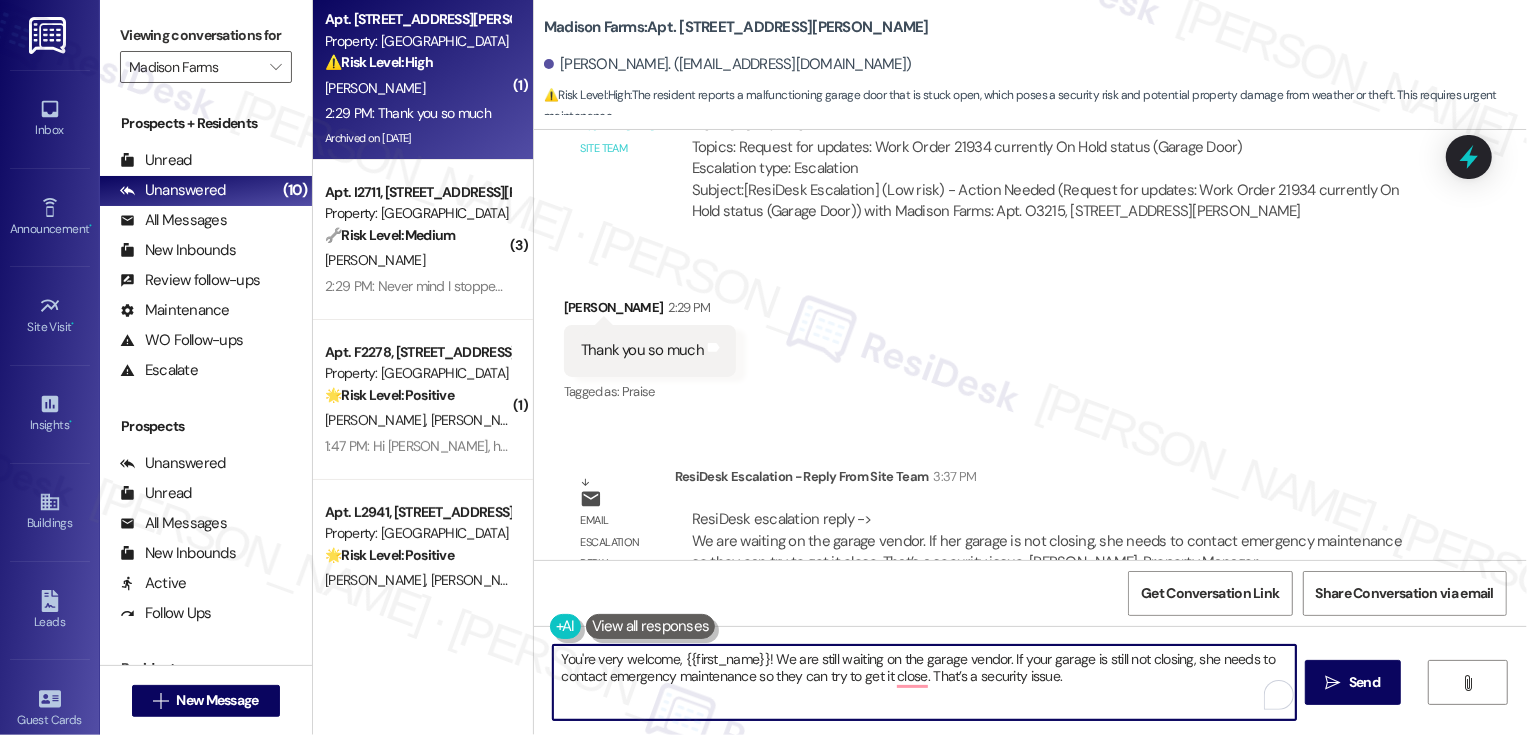 drag, startPoint x: 1183, startPoint y: 661, endPoint x: 1279, endPoint y: 661, distance: 96 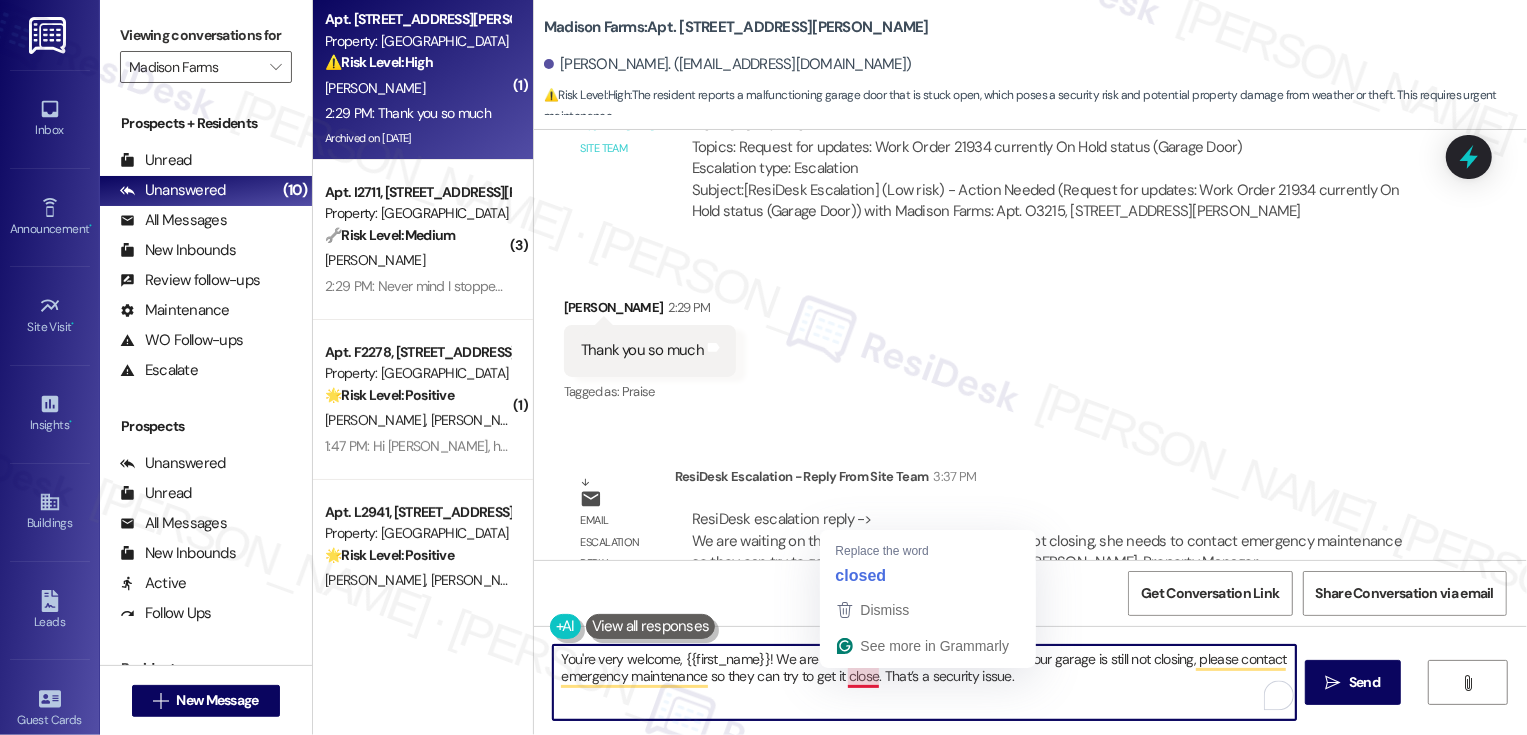 click on "You're very welcome, {{first_name}}! We are still waiting on the garage vendor. If your garage is still not closing, please contact emergency maintenance so they can try to get it close. That’s a security issue." at bounding box center (924, 682) 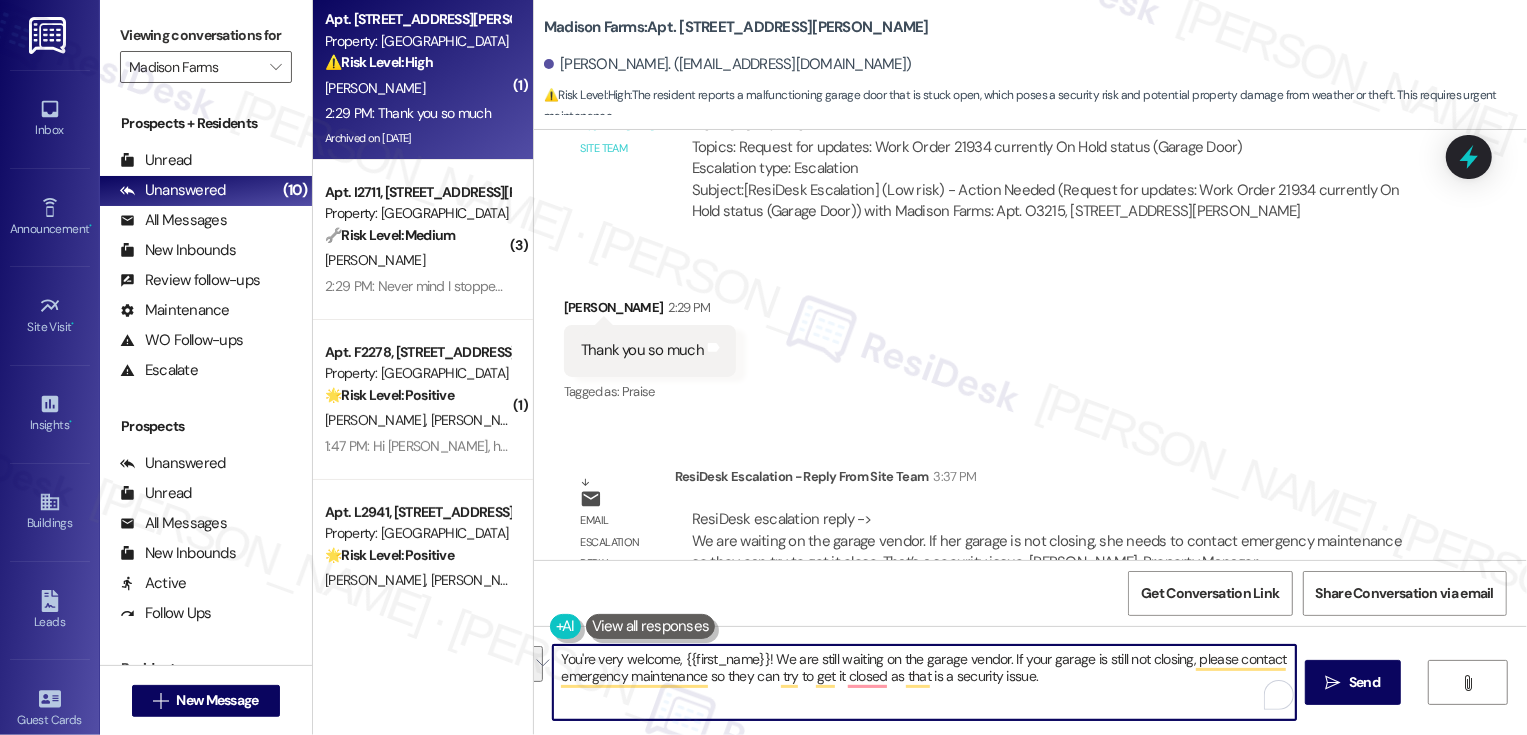 paste on "’re very welcome, {{first_name}}! We’re still waiting on the garage vendor at this time. If your garage is still not closing, please reach out to emergency maintenance so they can try to get it closed—as it is a security concern." 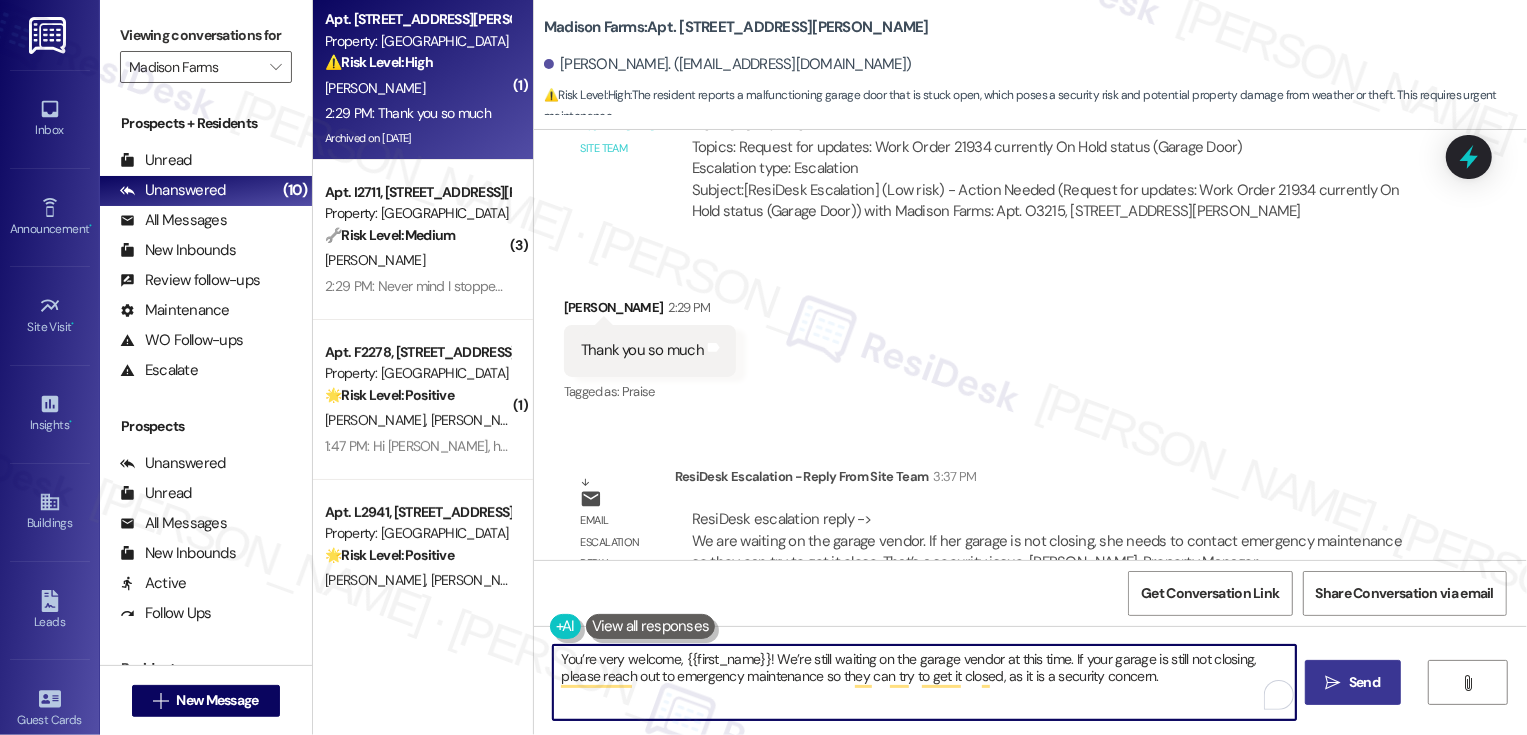 type on "You’re very welcome, {{first_name}}! We’re still waiting on the garage vendor at this time. If your garage is still not closing, please reach out to emergency maintenance so they can try to get it closed, as it is a security concern." 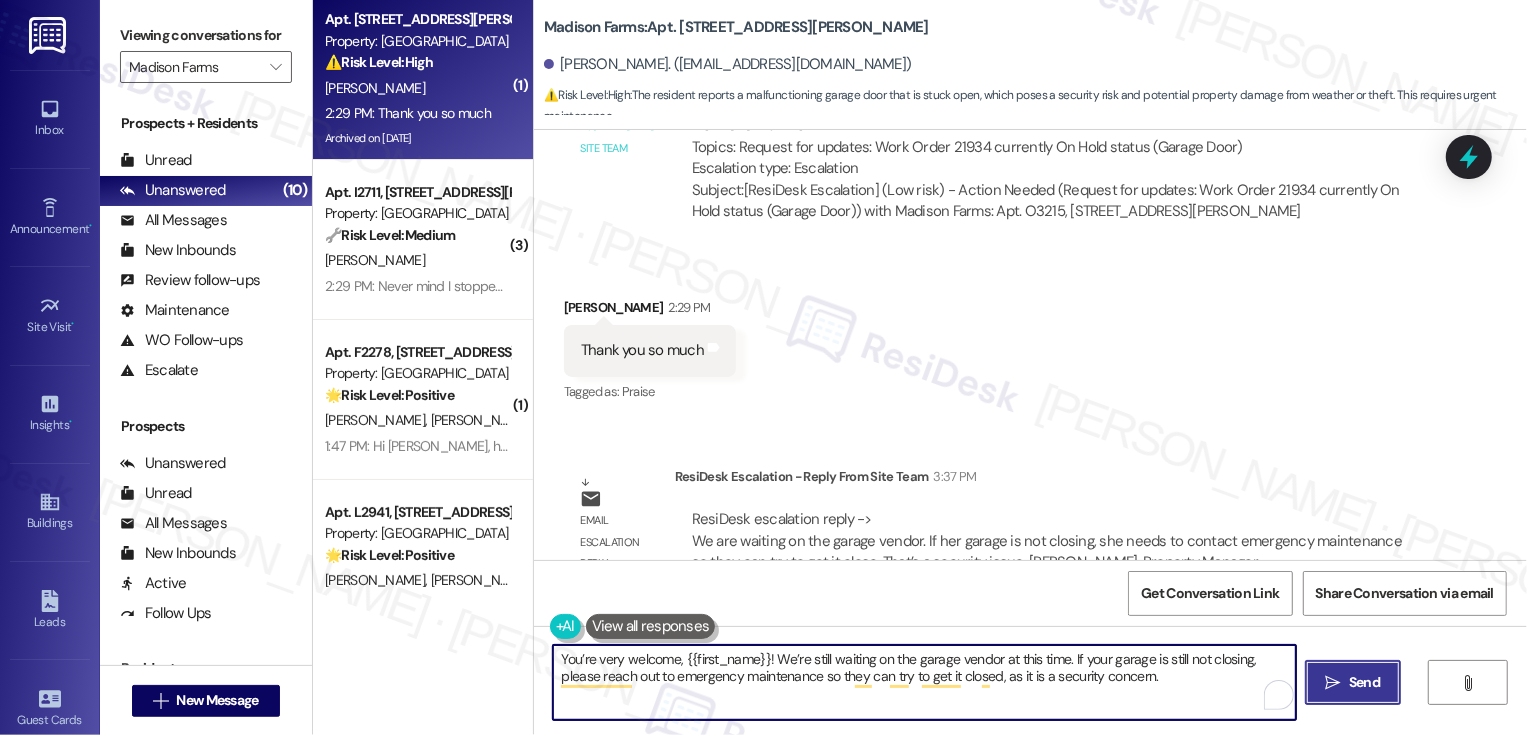 click on "Send" at bounding box center (1364, 682) 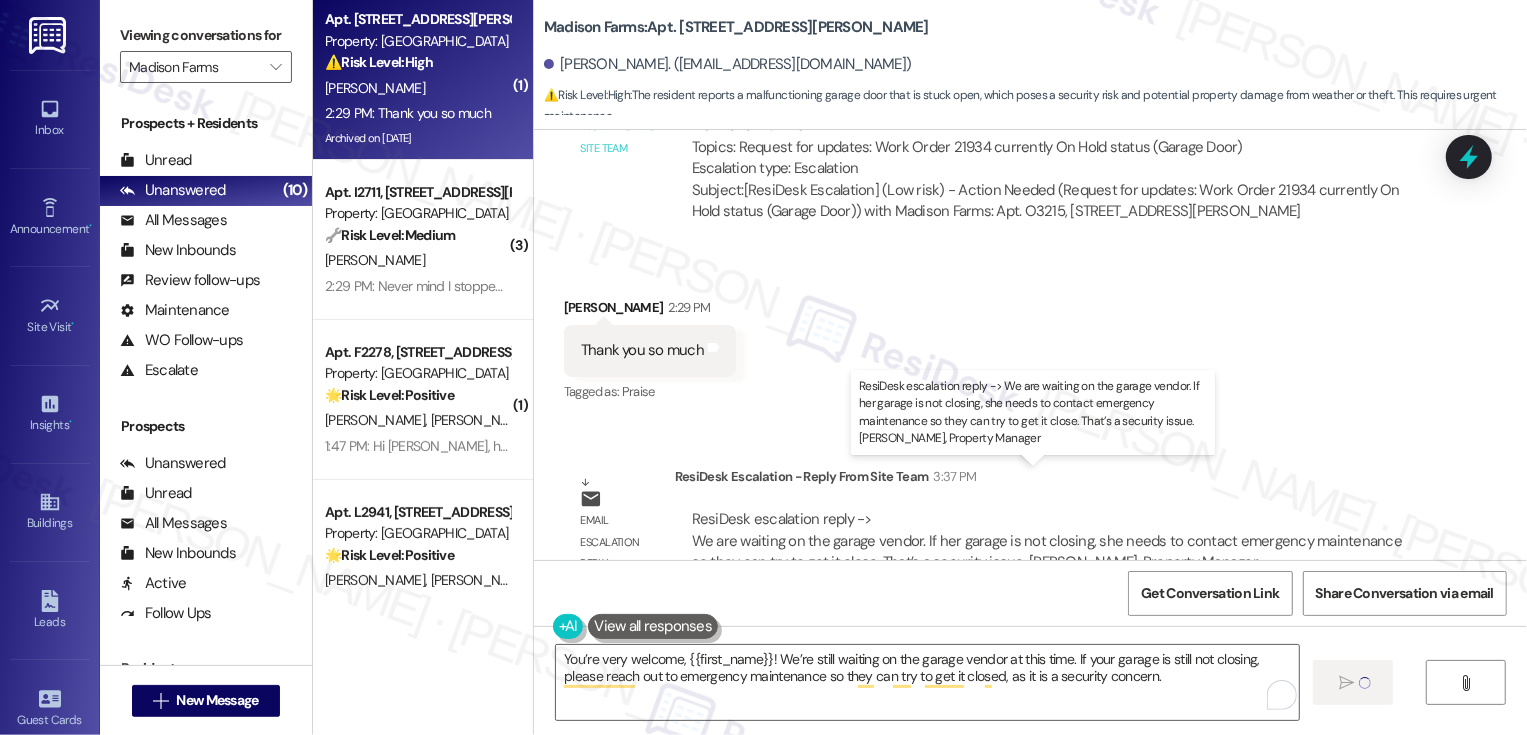 type 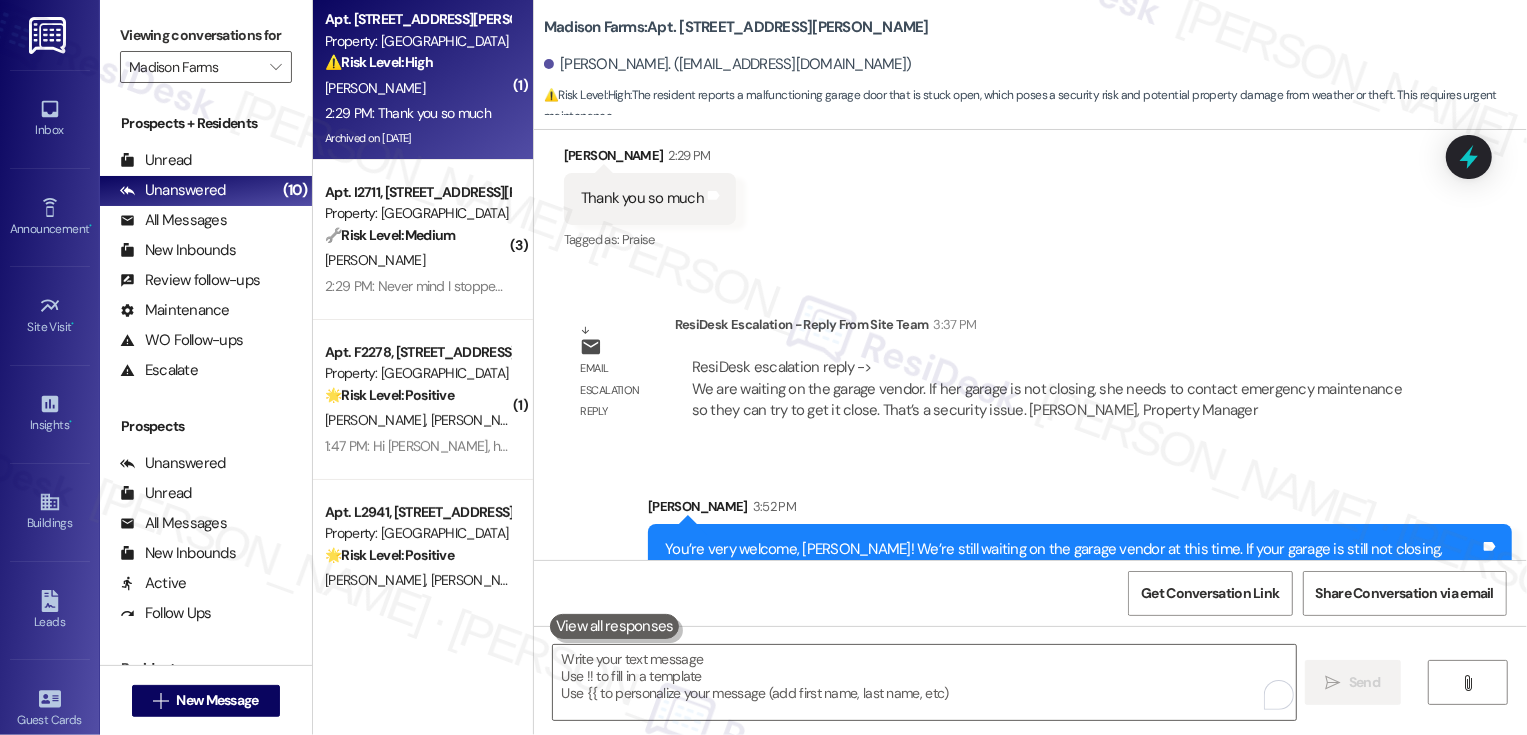 scroll, scrollTop: 5273, scrollLeft: 0, axis: vertical 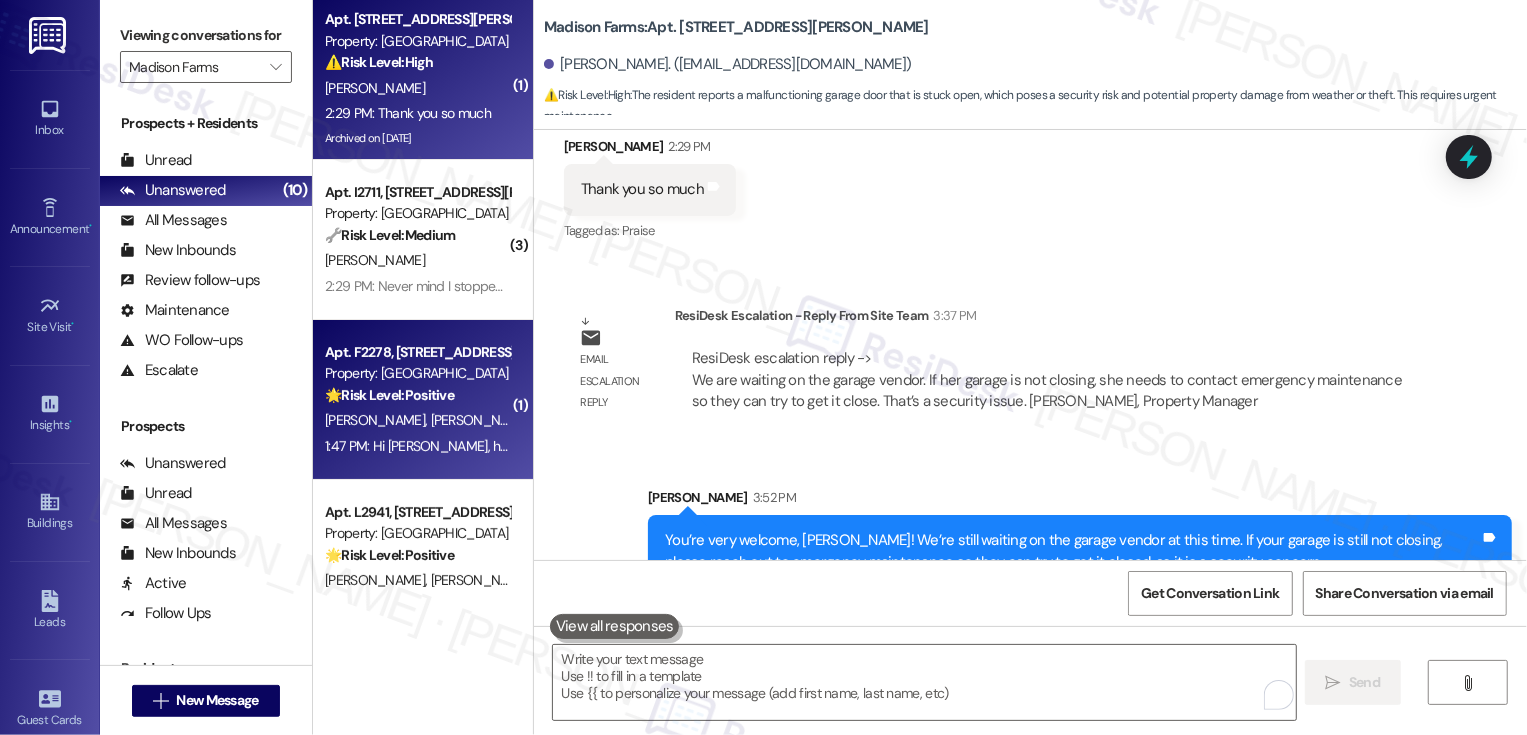 click on "🌟  Risk Level:  Positive" at bounding box center (389, 395) 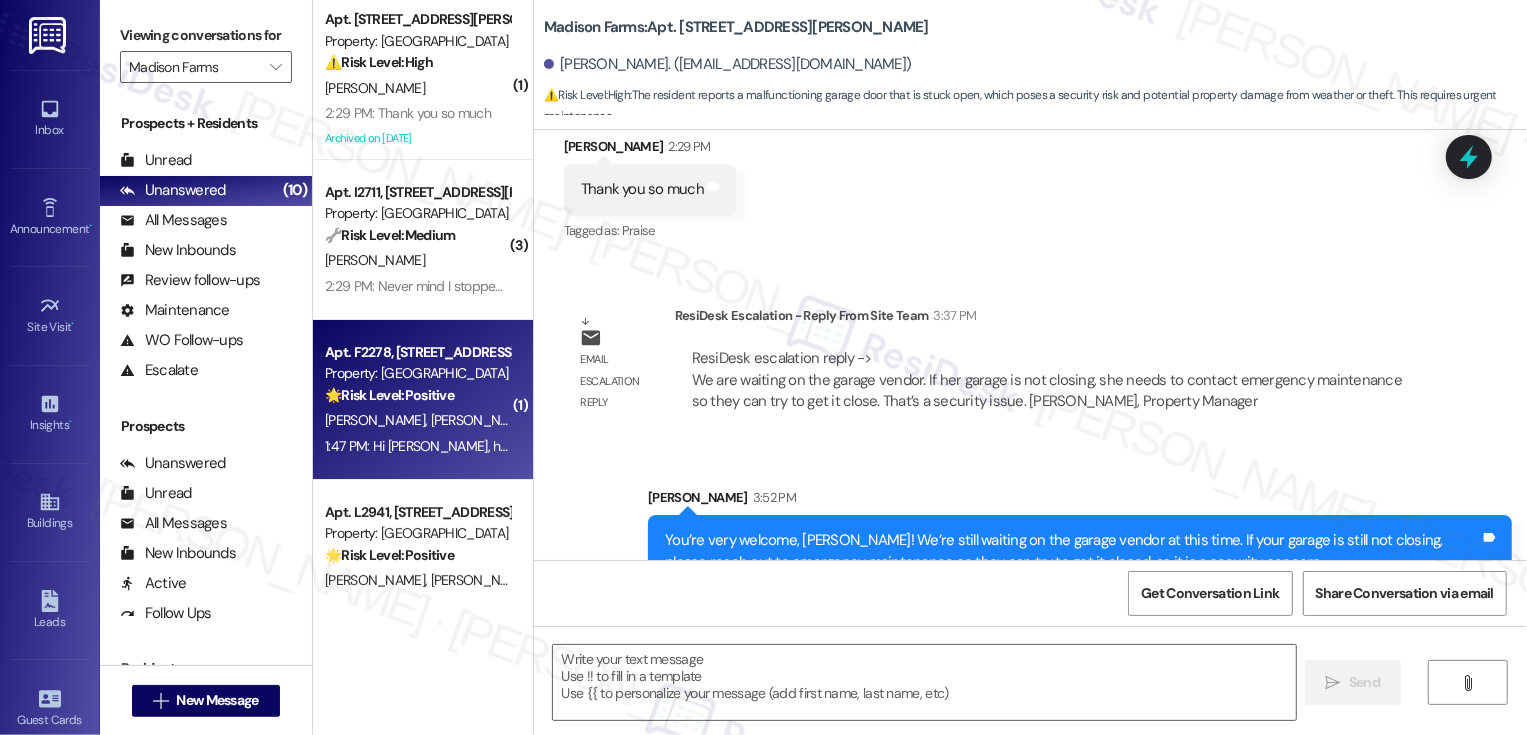 click on "🌟  Risk Level:  Positive" at bounding box center [389, 395] 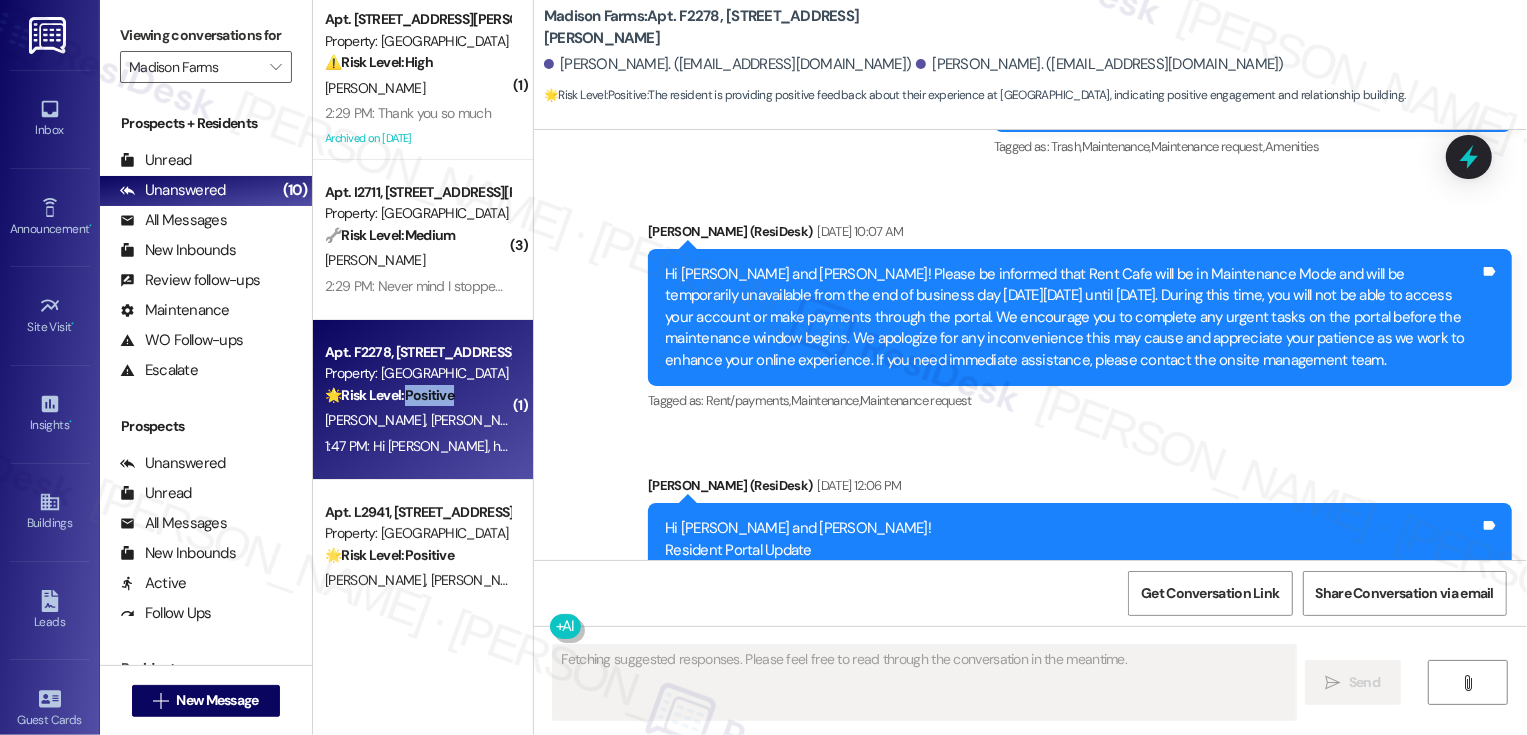 scroll, scrollTop: 1235, scrollLeft: 0, axis: vertical 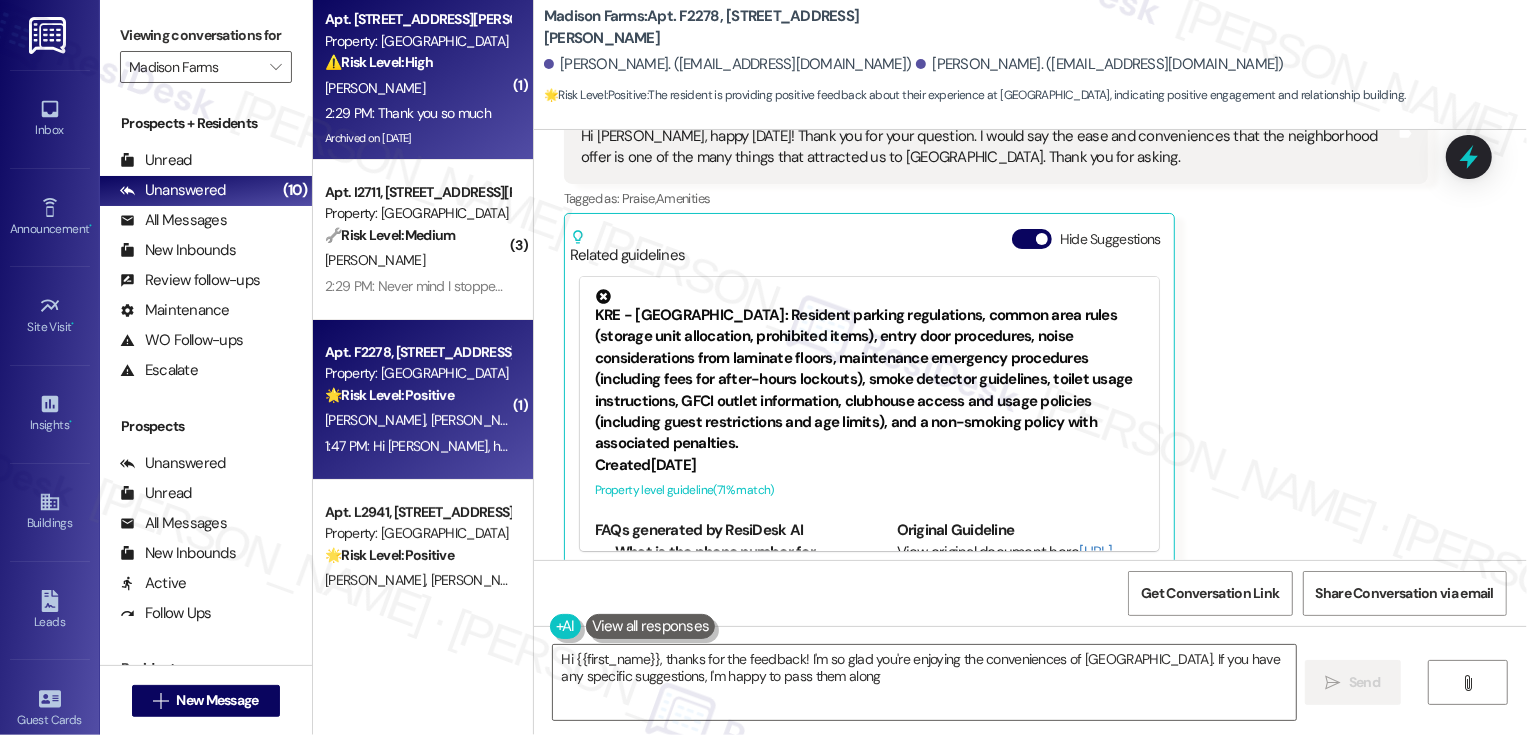 type on "Hi {{first_name}}, thanks for the feedback! I'm so glad you're enjoying the conveniences of [GEOGRAPHIC_DATA]. If you have any specific suggestions, I'm happy to pass them along!" 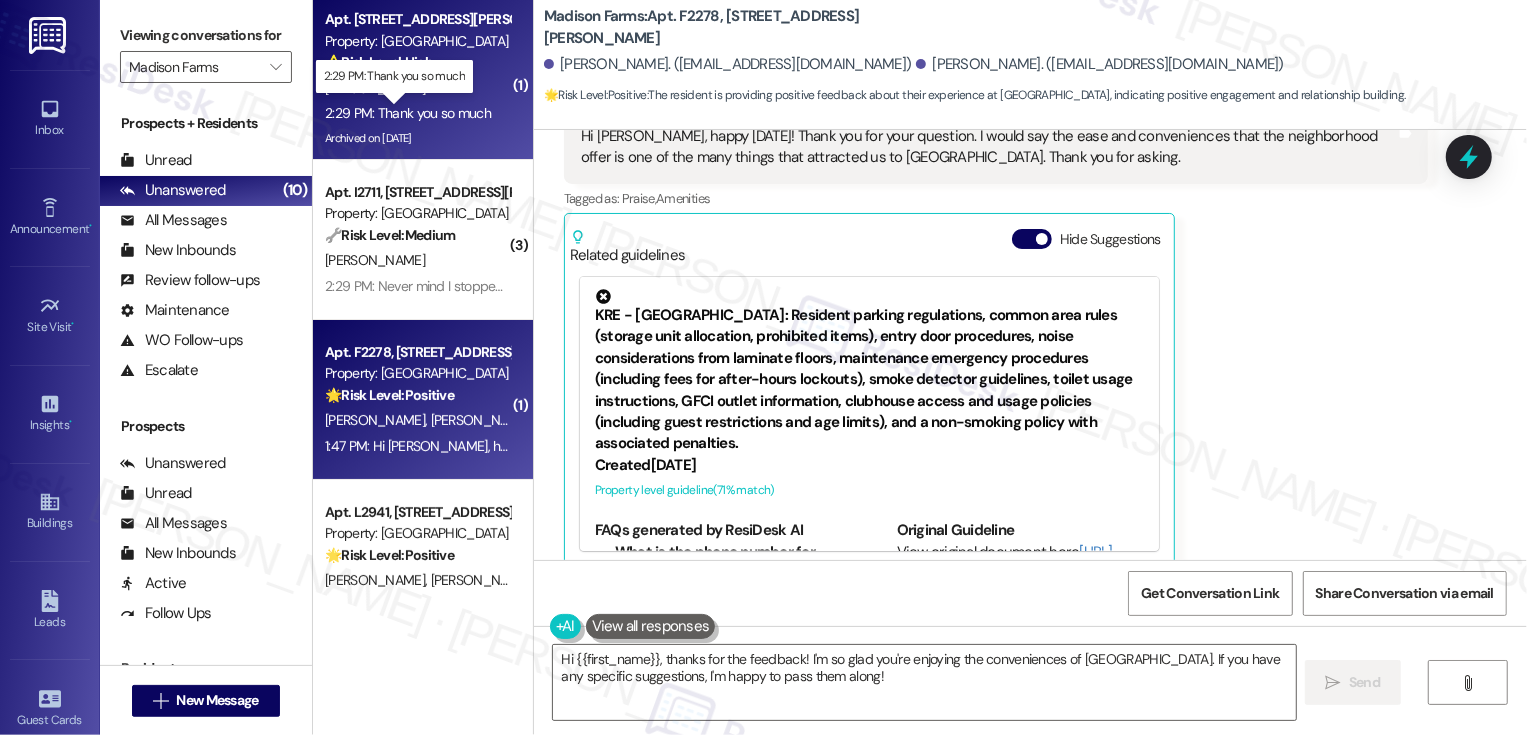 click on "2:29 PM: Thank you so much  2:29 PM: Thank you so much" at bounding box center [408, 113] 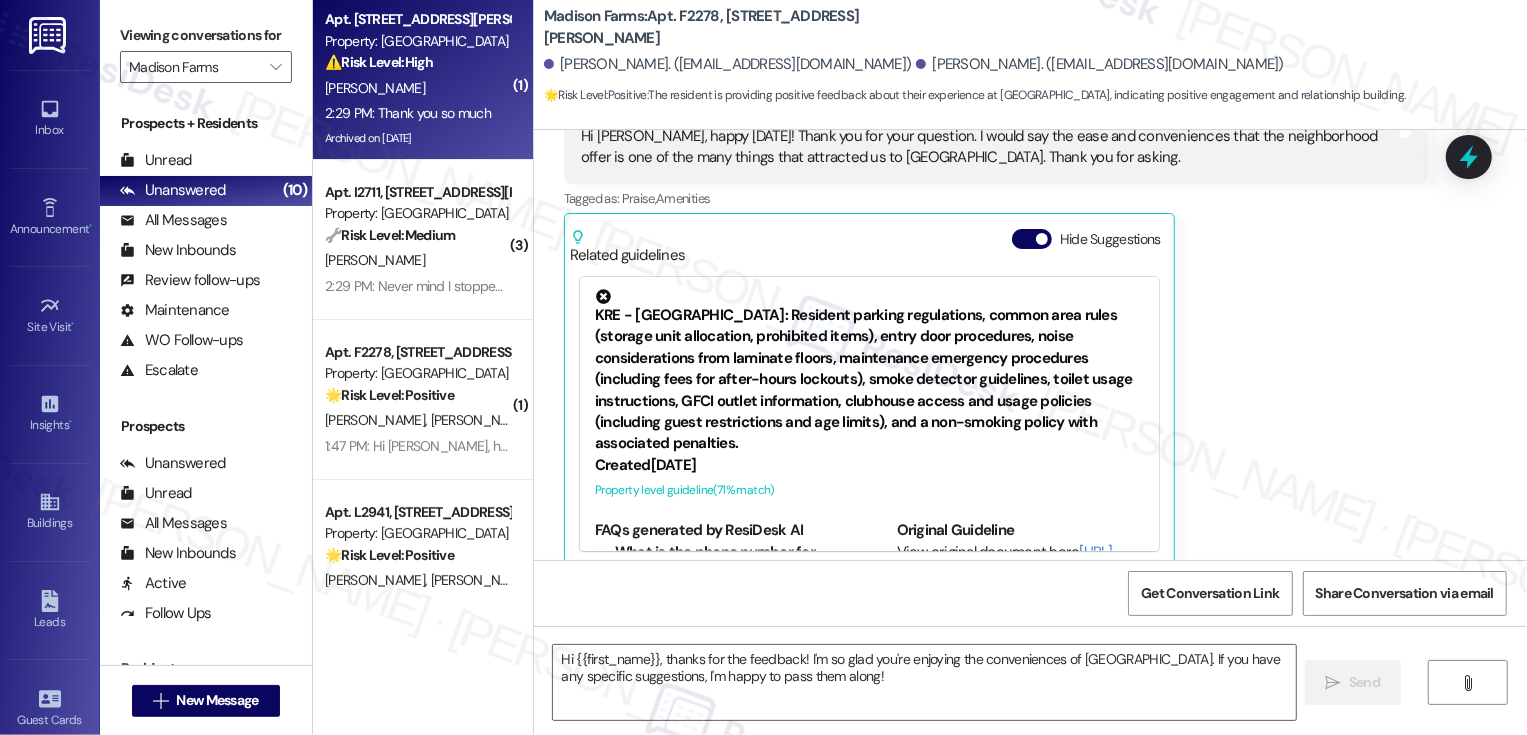 type on "Fetching suggested responses. Please feel free to read through the conversation in the meantime." 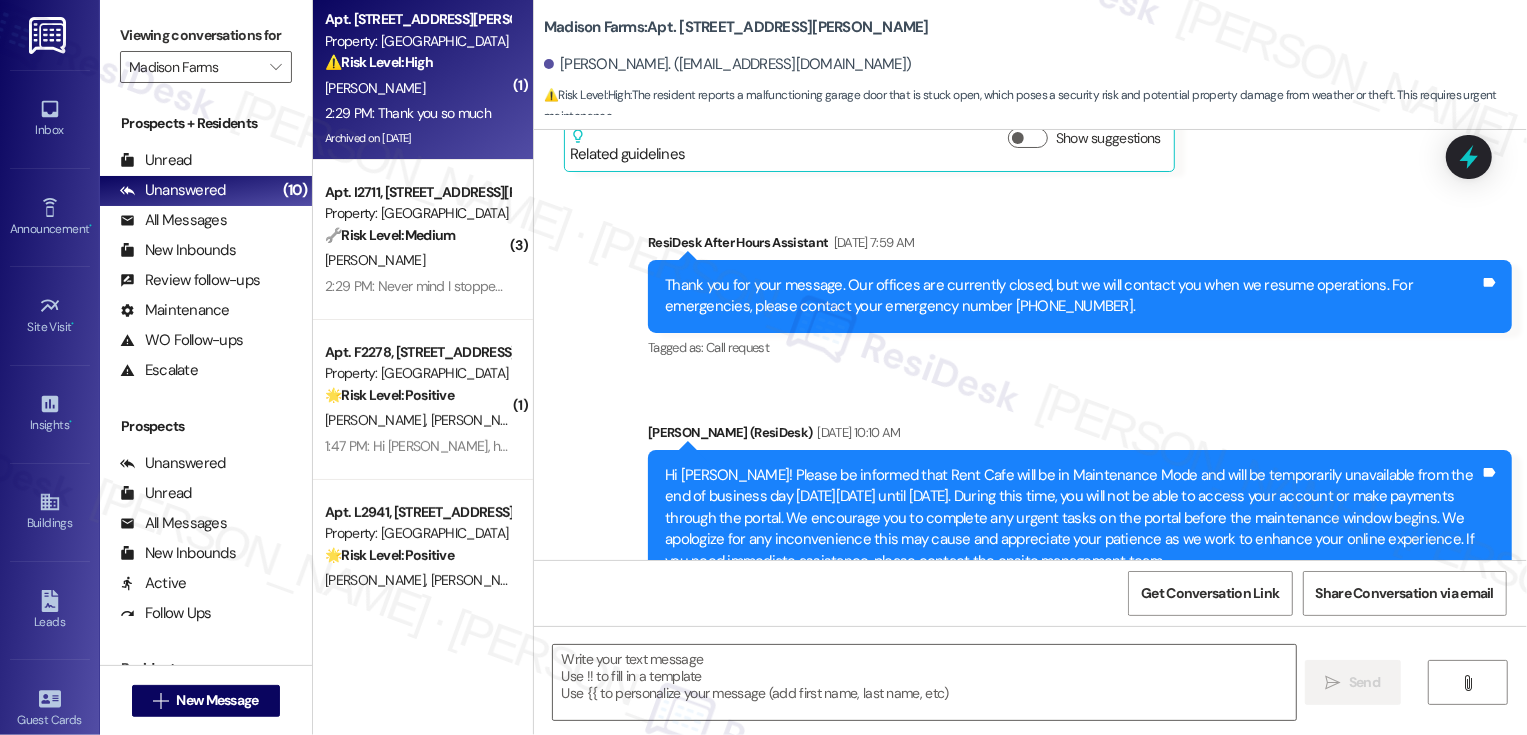 type on "Fetching suggested responses. Please feel free to read through the conversation in the meantime." 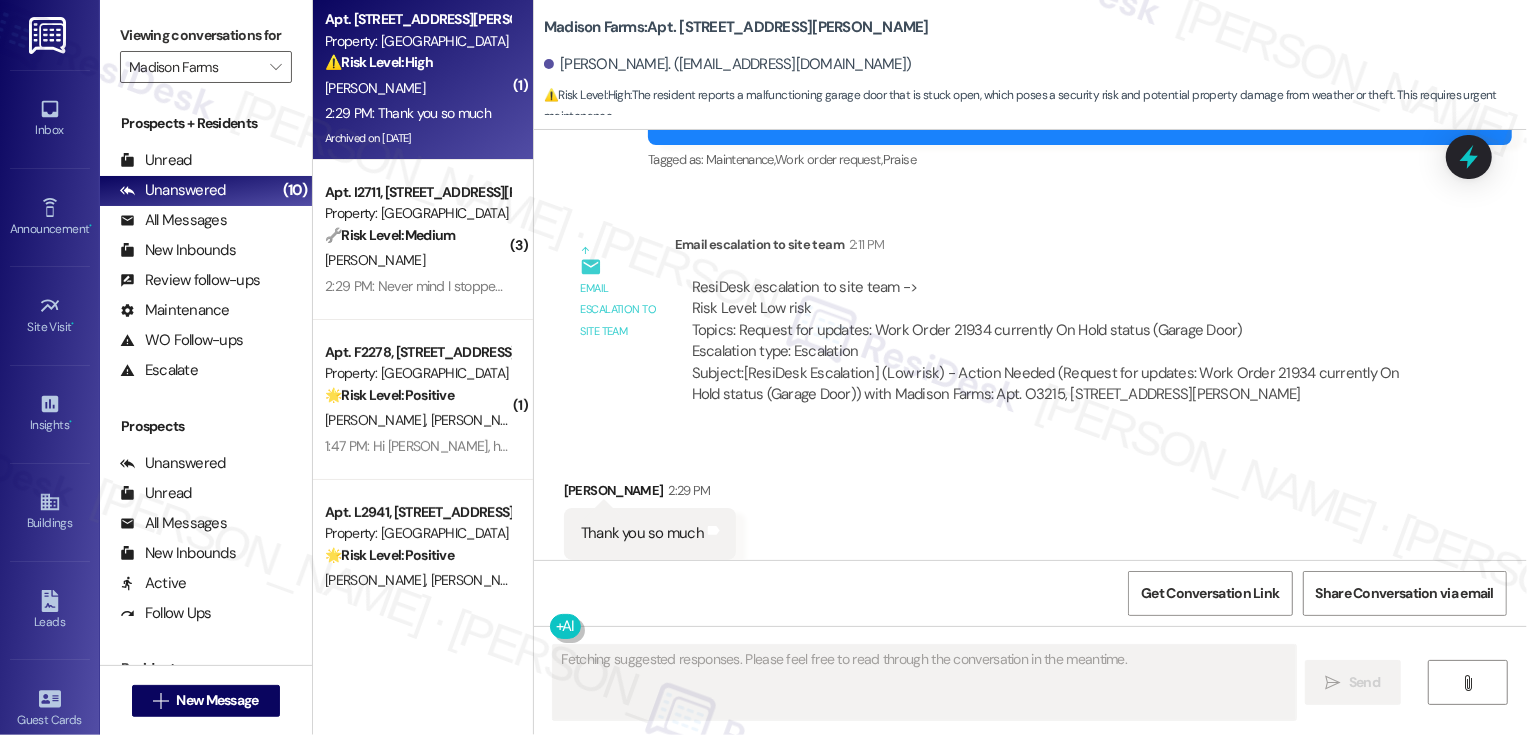 scroll, scrollTop: 5303, scrollLeft: 0, axis: vertical 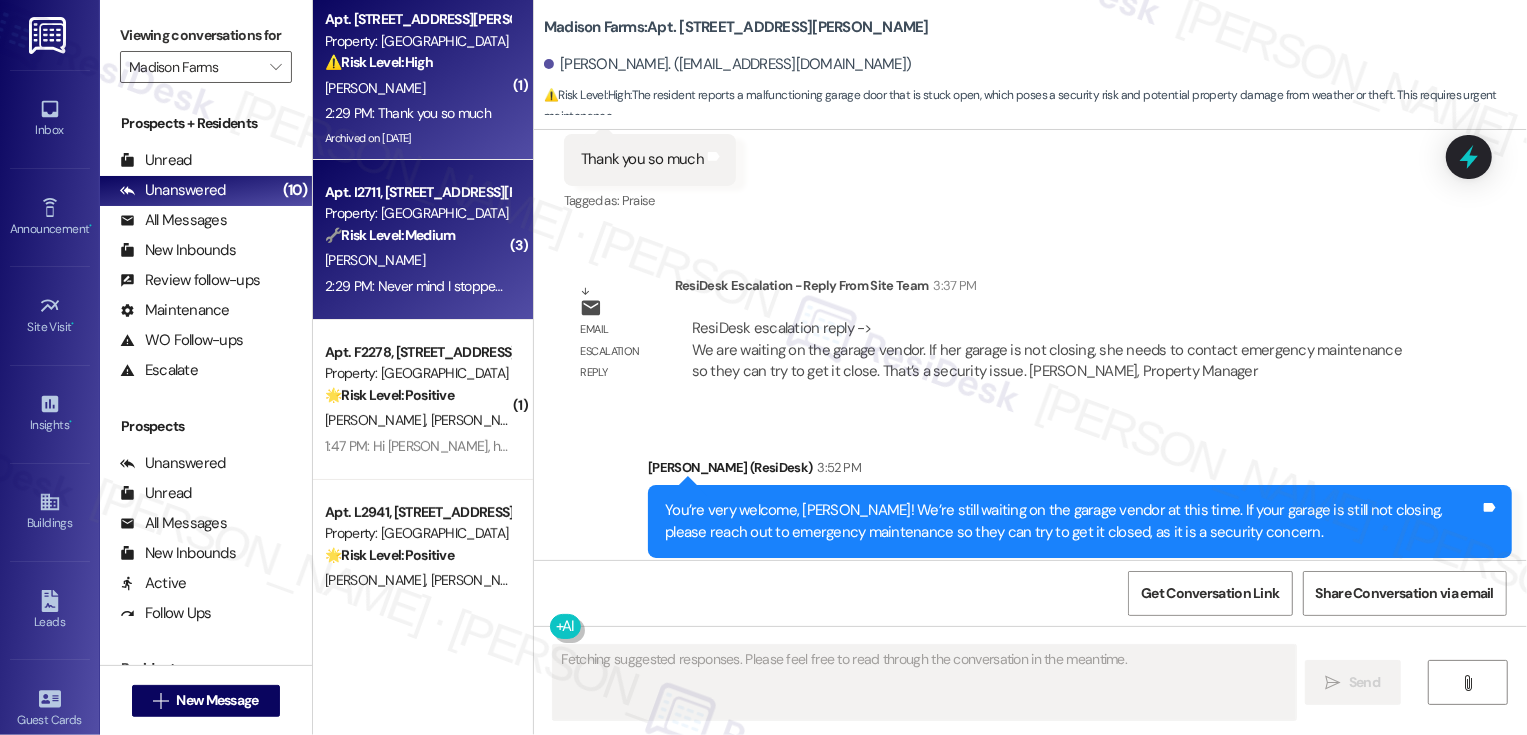 click on "Property: [GEOGRAPHIC_DATA]" at bounding box center [417, 213] 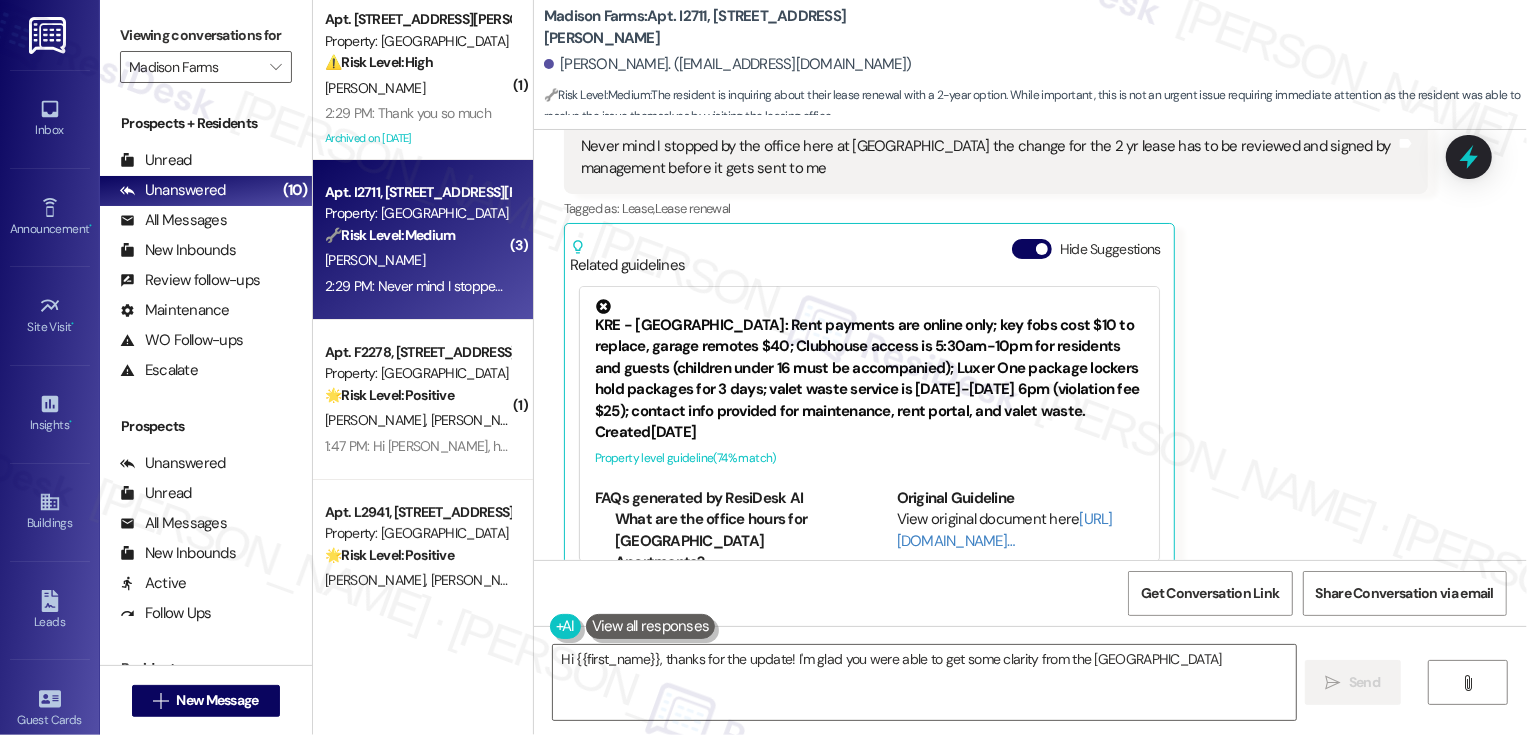 scroll, scrollTop: 5065, scrollLeft: 0, axis: vertical 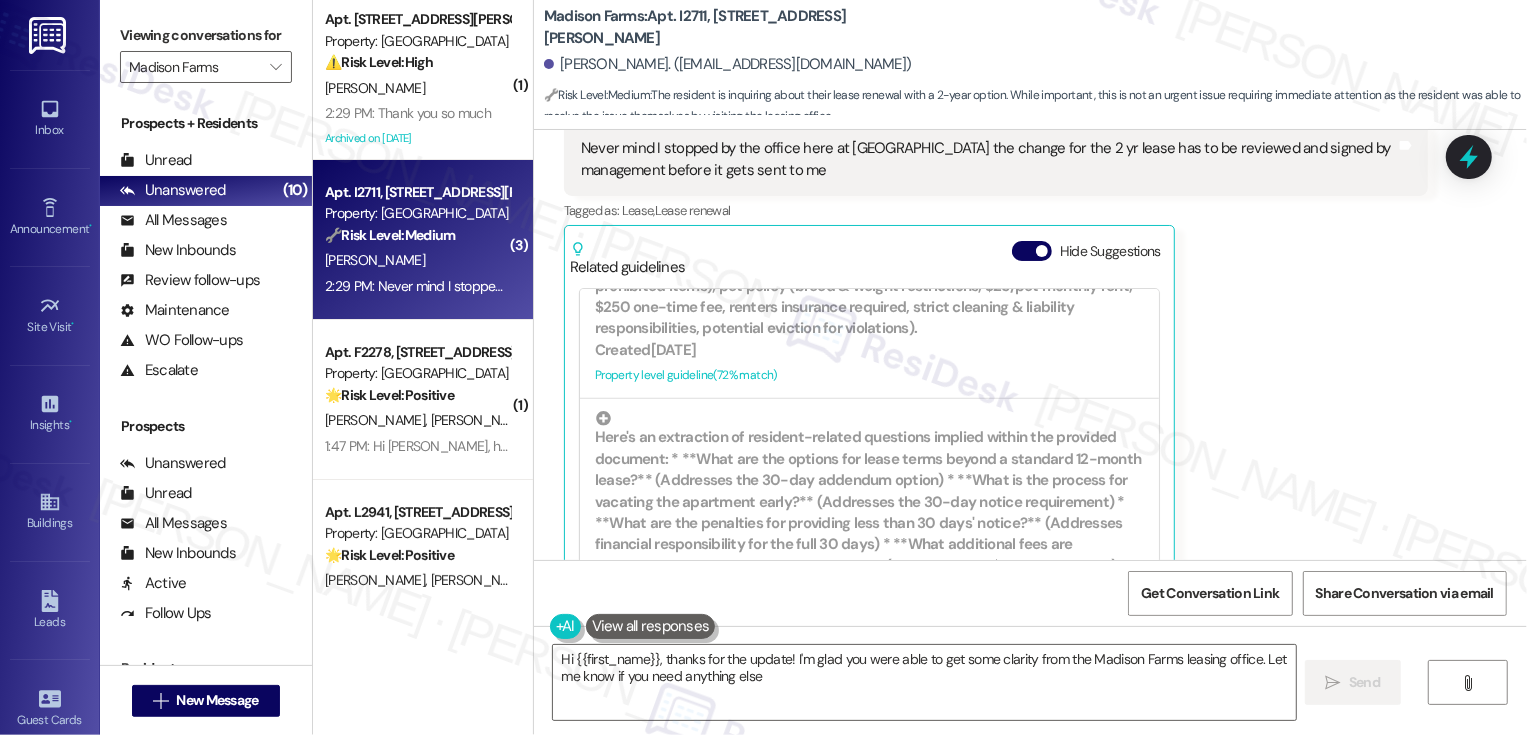 type on "Hi {{first_name}}, thanks for the update! I'm glad you were able to get some clarity from the Madison Farms leasing office. Let me know if you need anything else!" 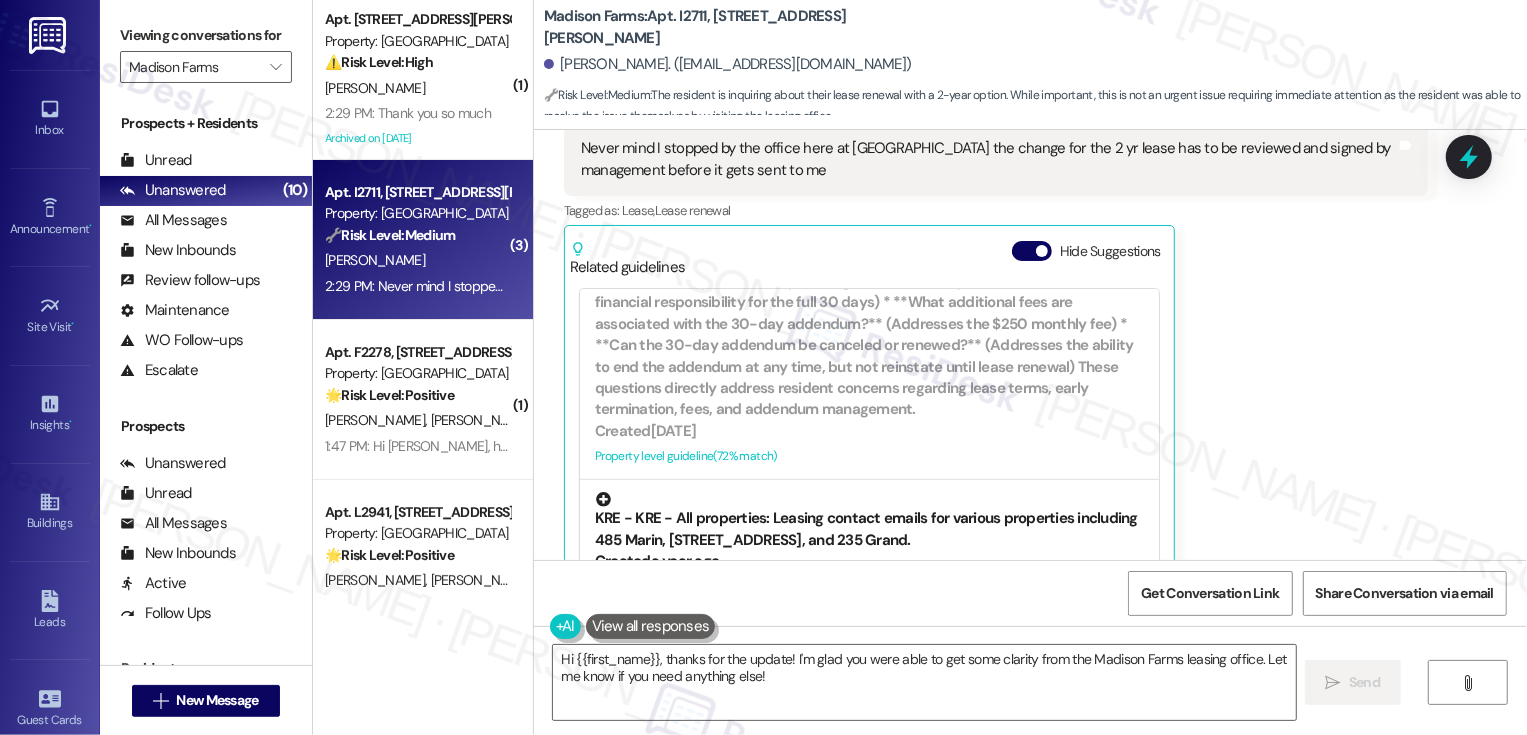 scroll, scrollTop: 1012, scrollLeft: 0, axis: vertical 